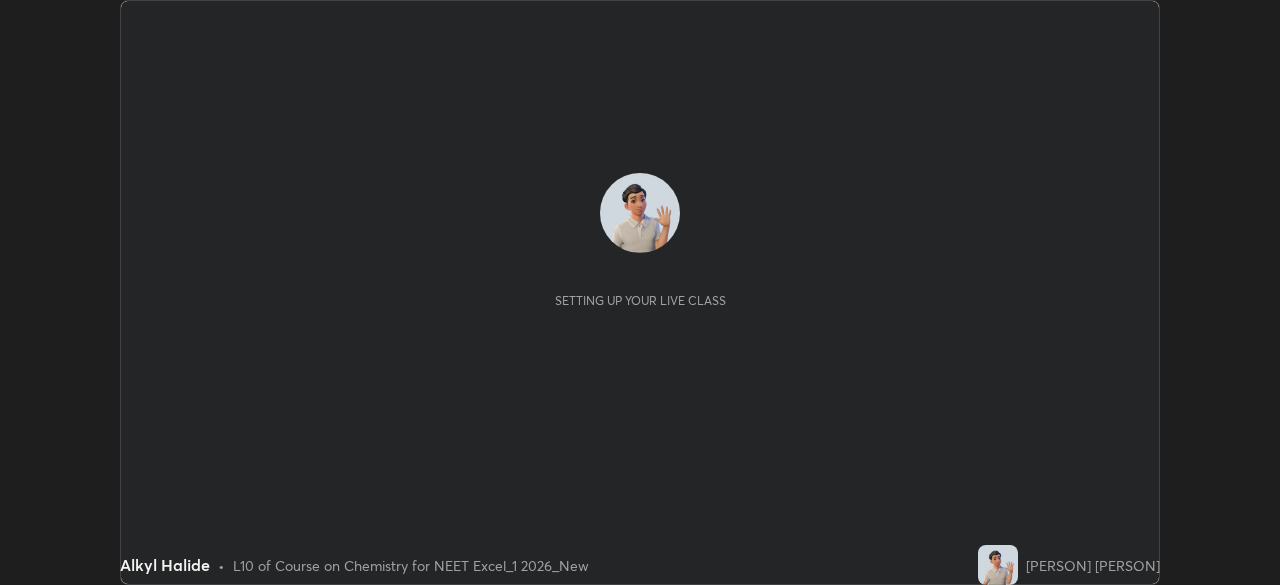 scroll, scrollTop: 0, scrollLeft: 0, axis: both 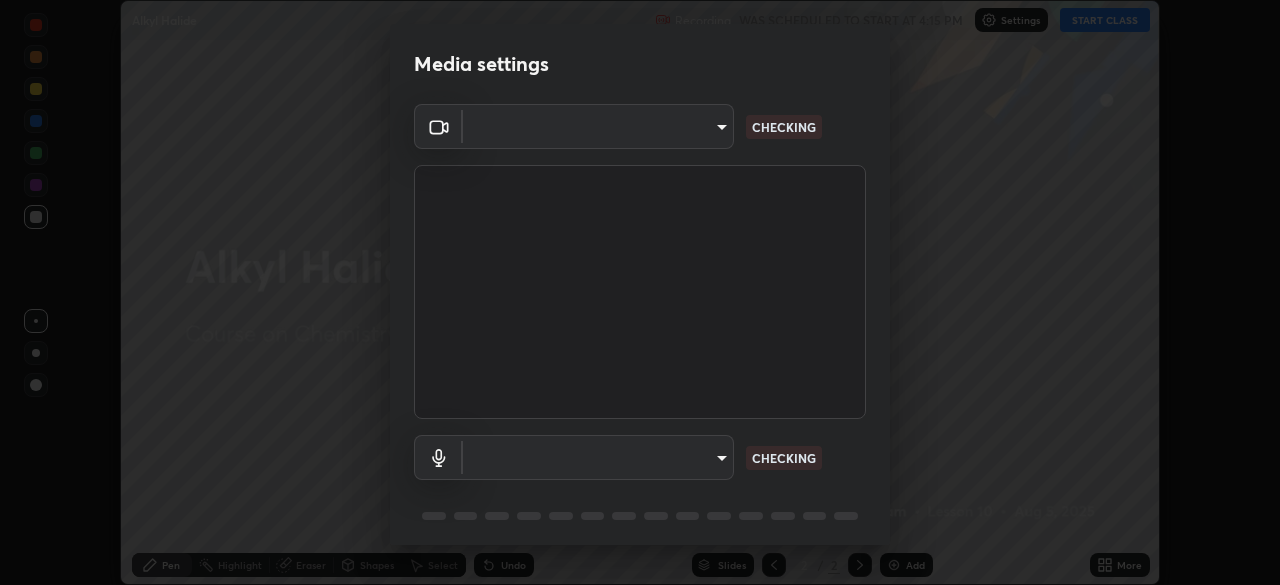 type on "c9a1120e25c89c36e8d8570cf0cb17c85750bfc17b2a205ec9a15008c0c7a0b4" 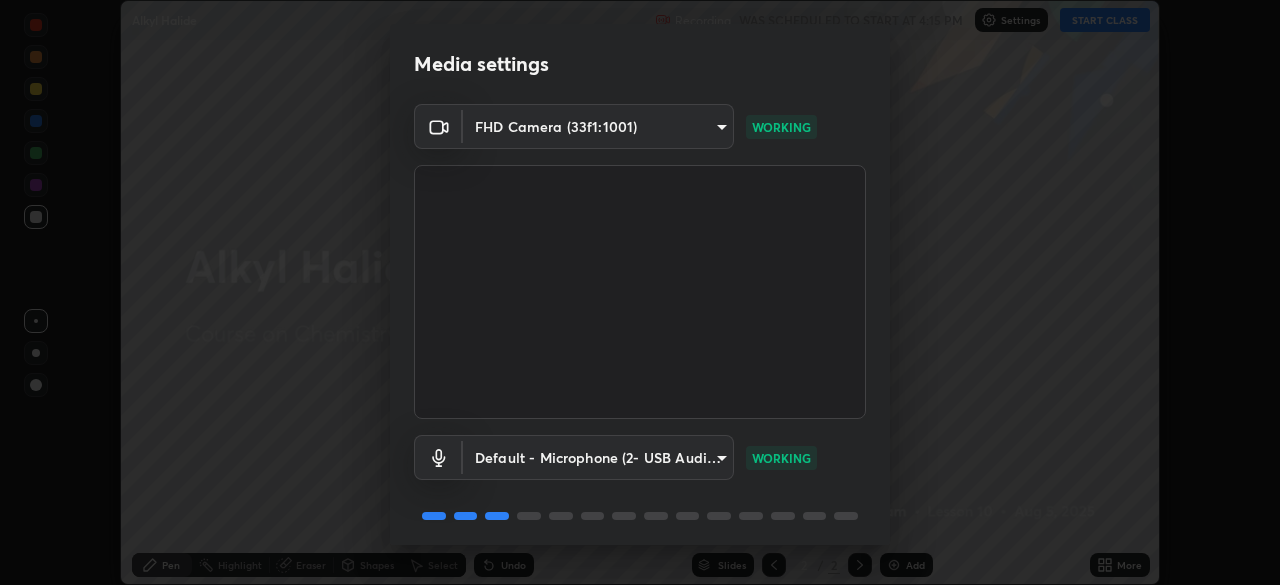 scroll, scrollTop: 71, scrollLeft: 0, axis: vertical 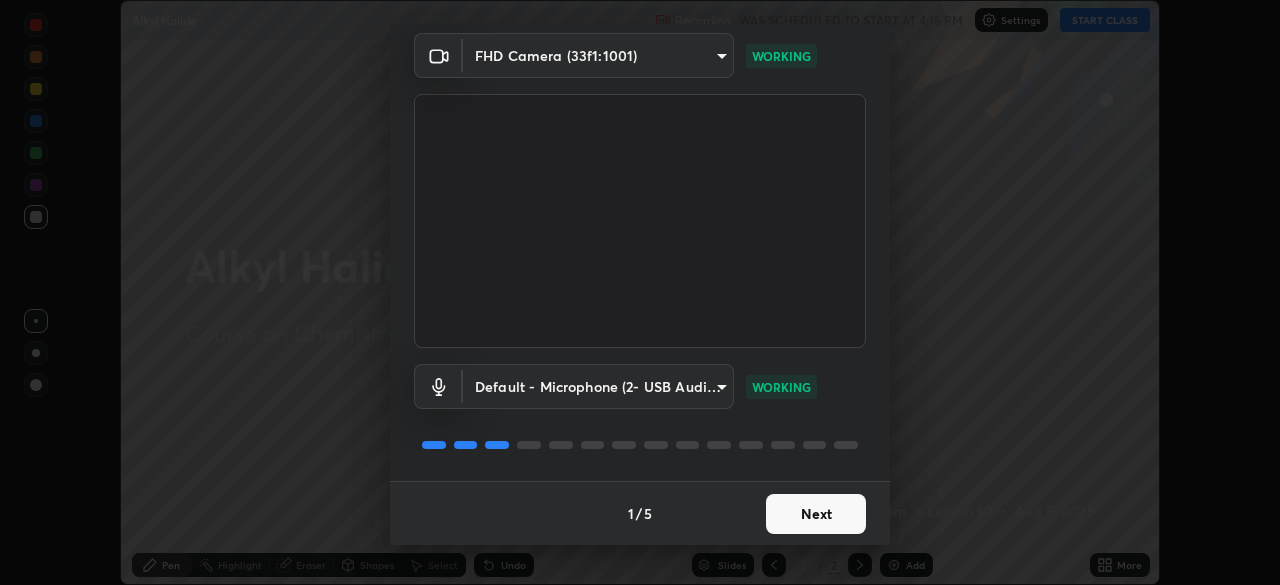 click on "Next" at bounding box center (816, 514) 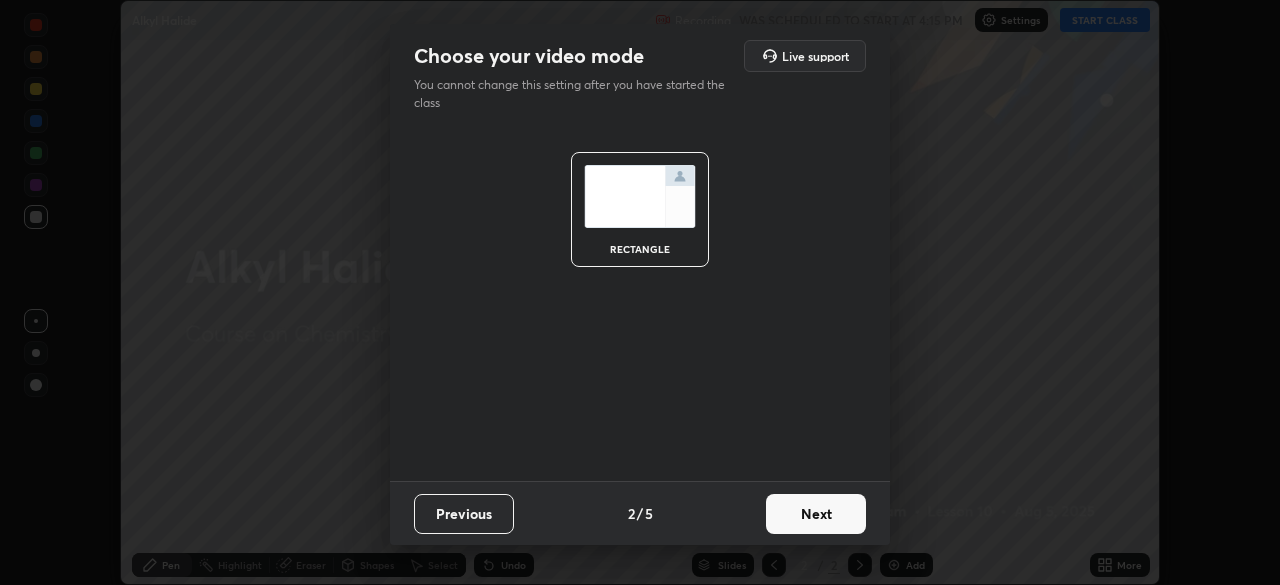 click on "Next" at bounding box center (816, 514) 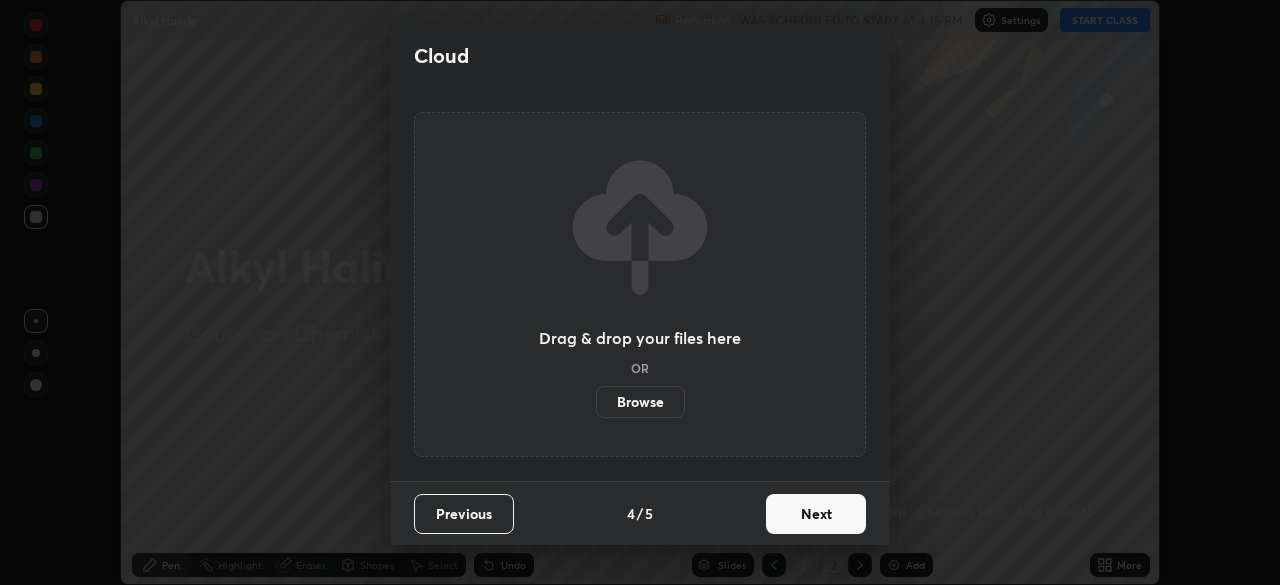 click on "Next" at bounding box center (816, 514) 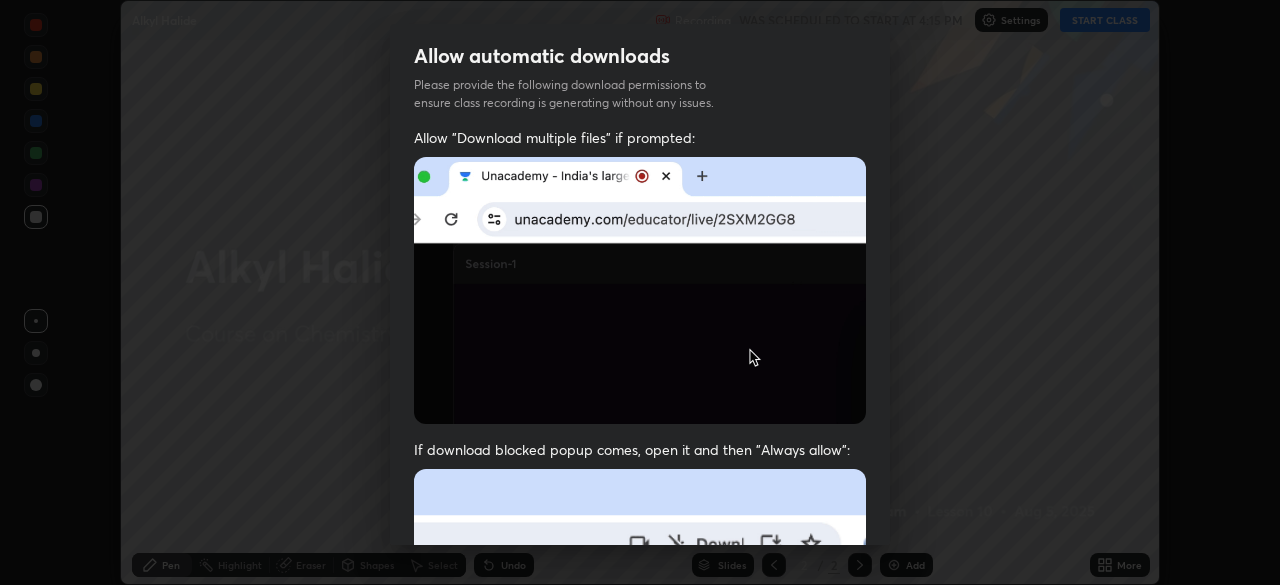 click on "Previous 5 / 5 Done" at bounding box center (640, 1002) 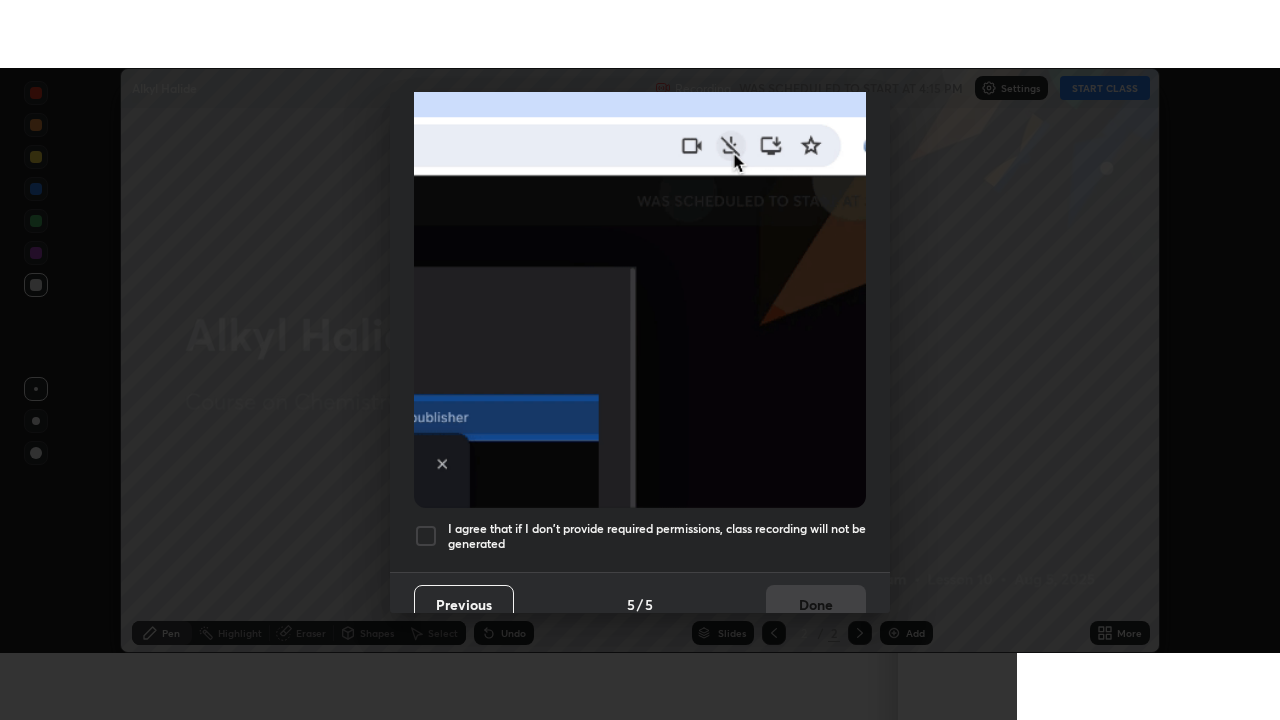 scroll, scrollTop: 479, scrollLeft: 0, axis: vertical 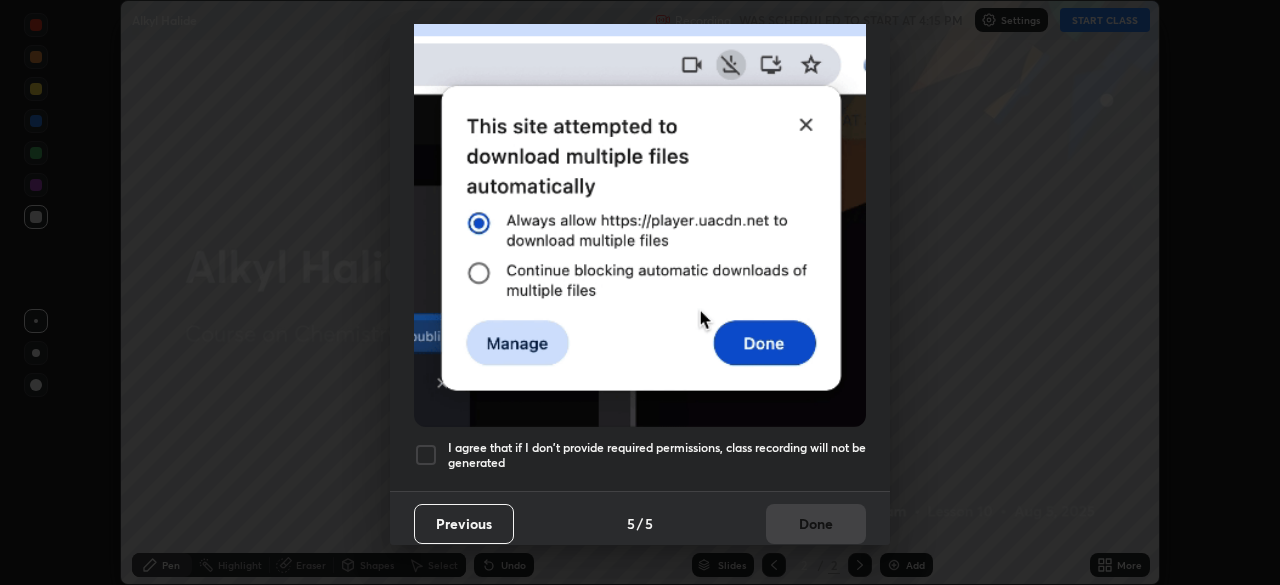 click on "I agree that if I don't provide required permissions, class recording will not be generated" at bounding box center (657, 455) 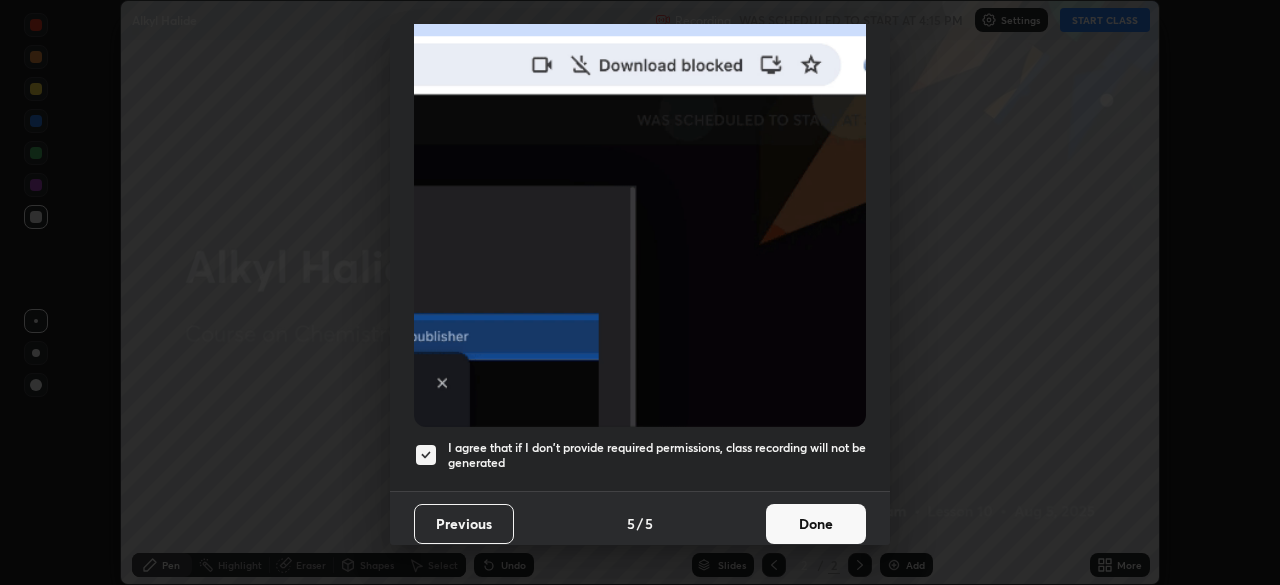 click on "Done" at bounding box center [816, 524] 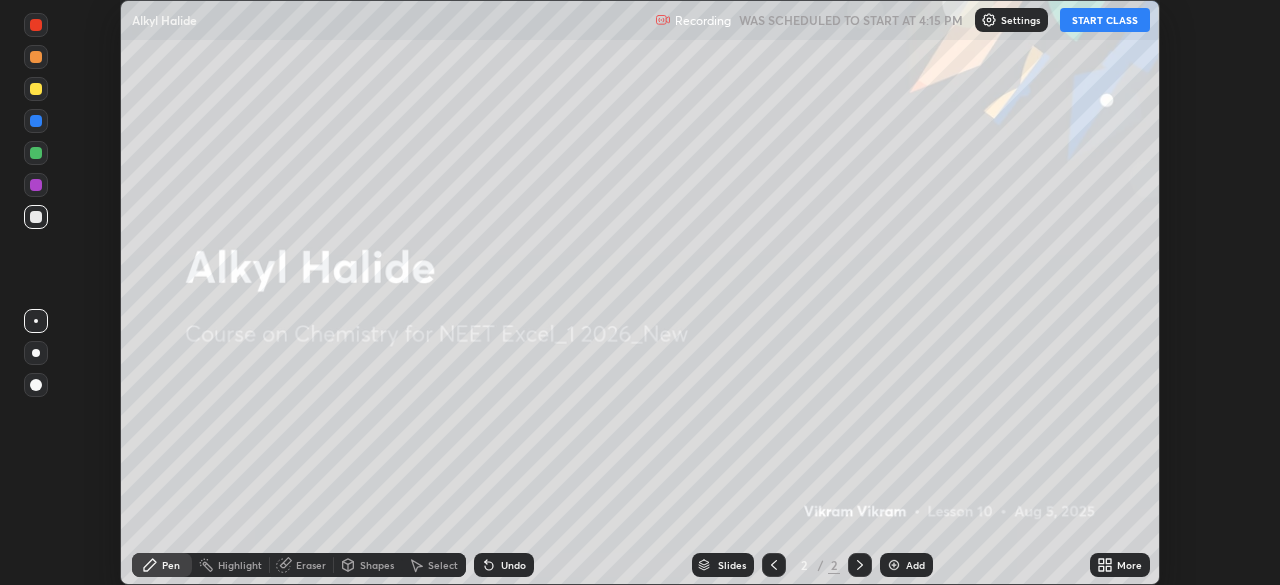 click on "Add" at bounding box center (915, 565) 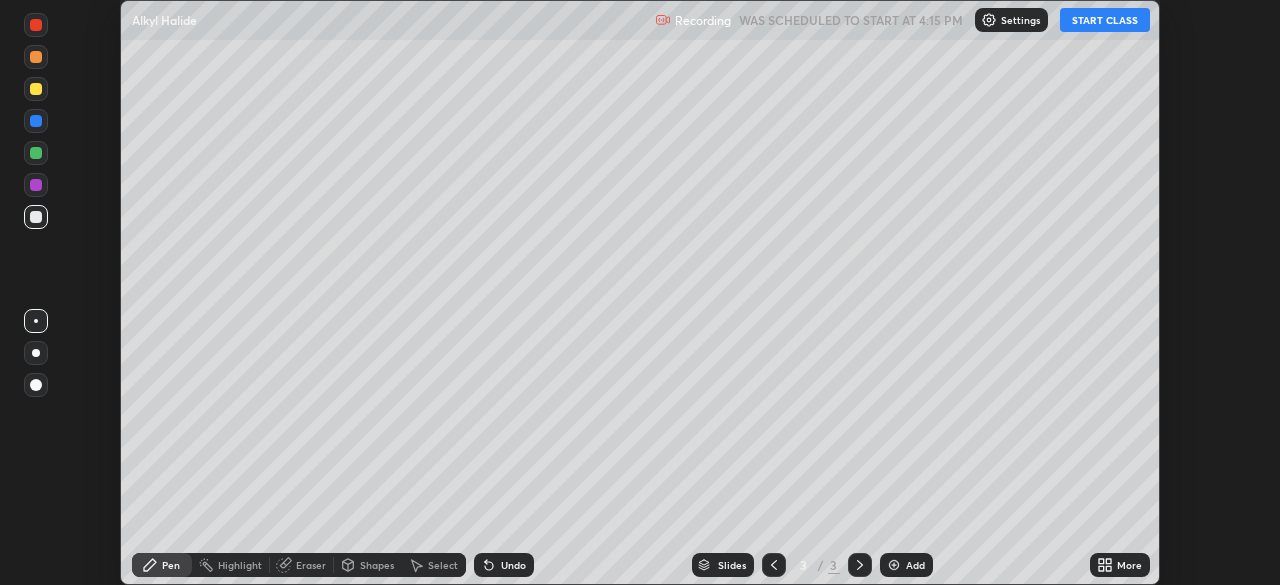 click on "START CLASS" at bounding box center (1105, 20) 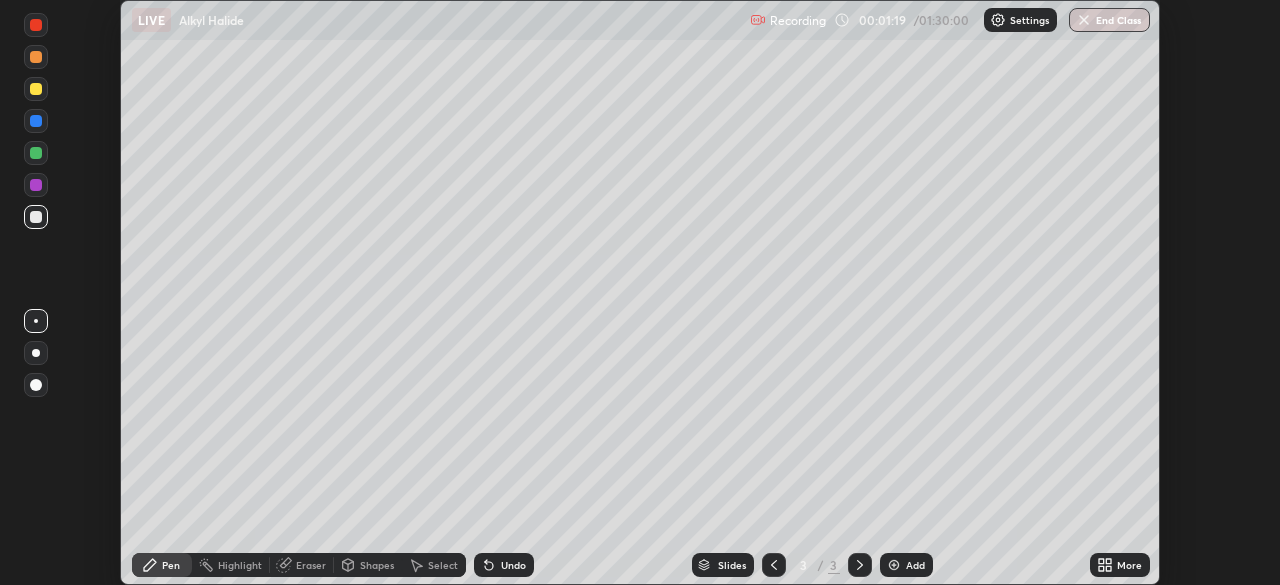 click on "Undo" at bounding box center [513, 565] 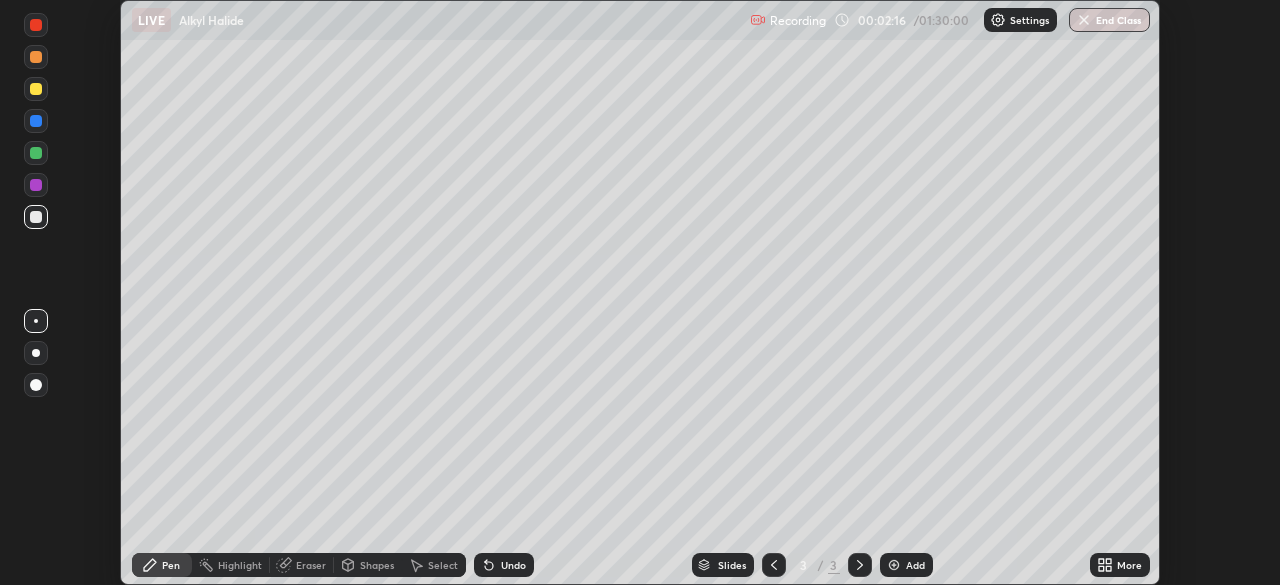 click on "Undo" at bounding box center [513, 565] 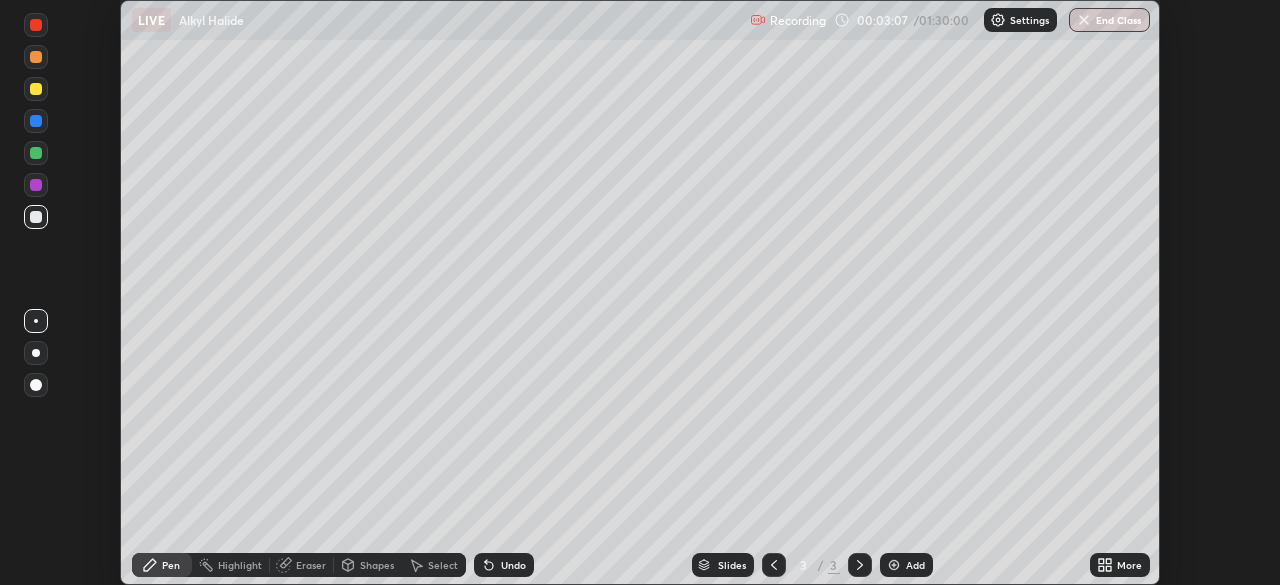 click on "More" at bounding box center [1120, 565] 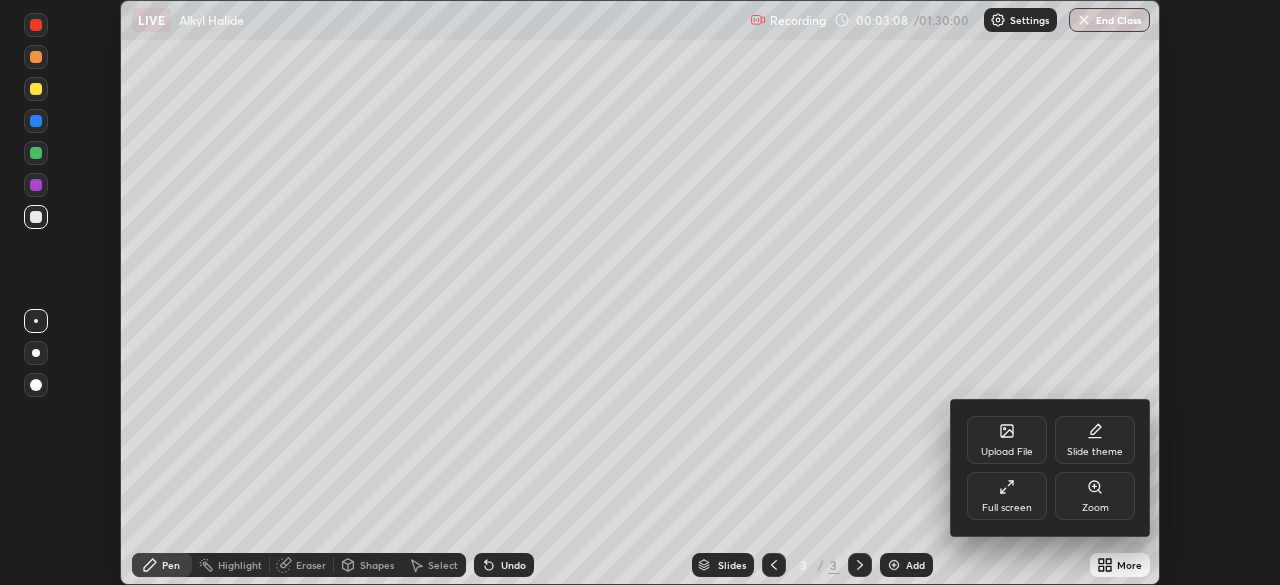 click on "Full screen" at bounding box center (1007, 496) 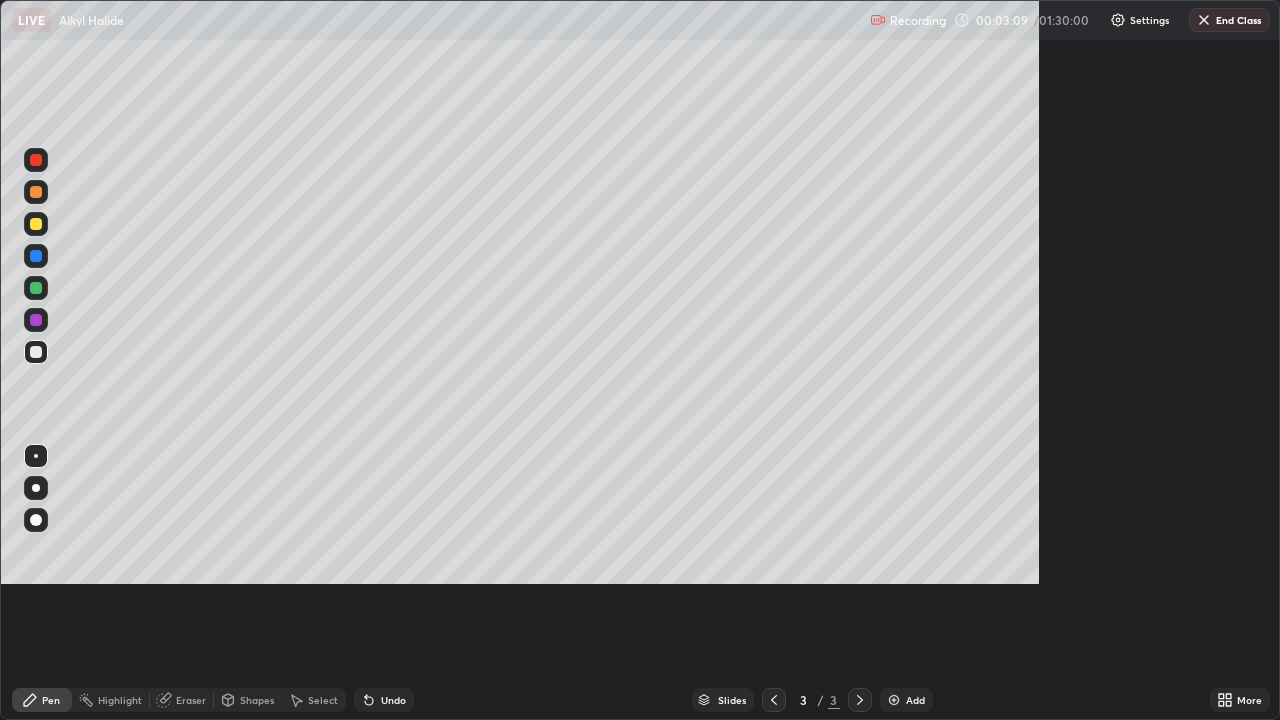 scroll, scrollTop: 99280, scrollLeft: 98720, axis: both 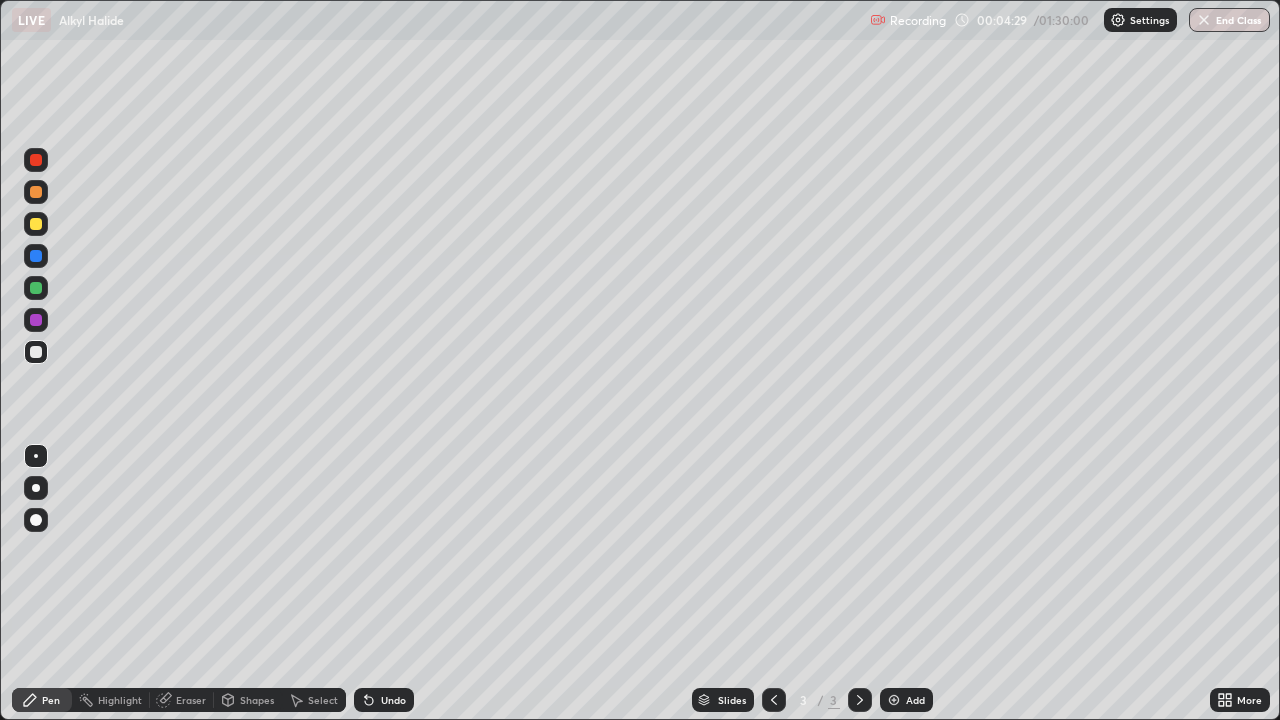 click on "Add" at bounding box center [915, 700] 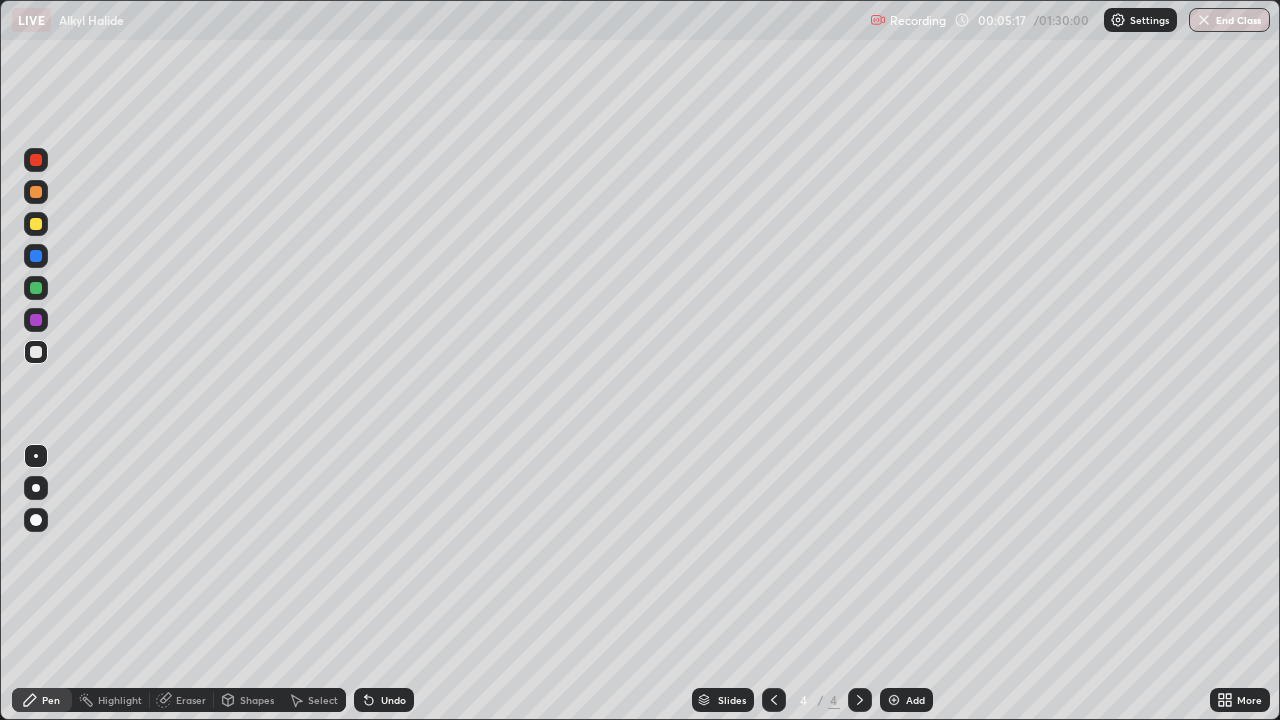 click on "Undo" at bounding box center [393, 700] 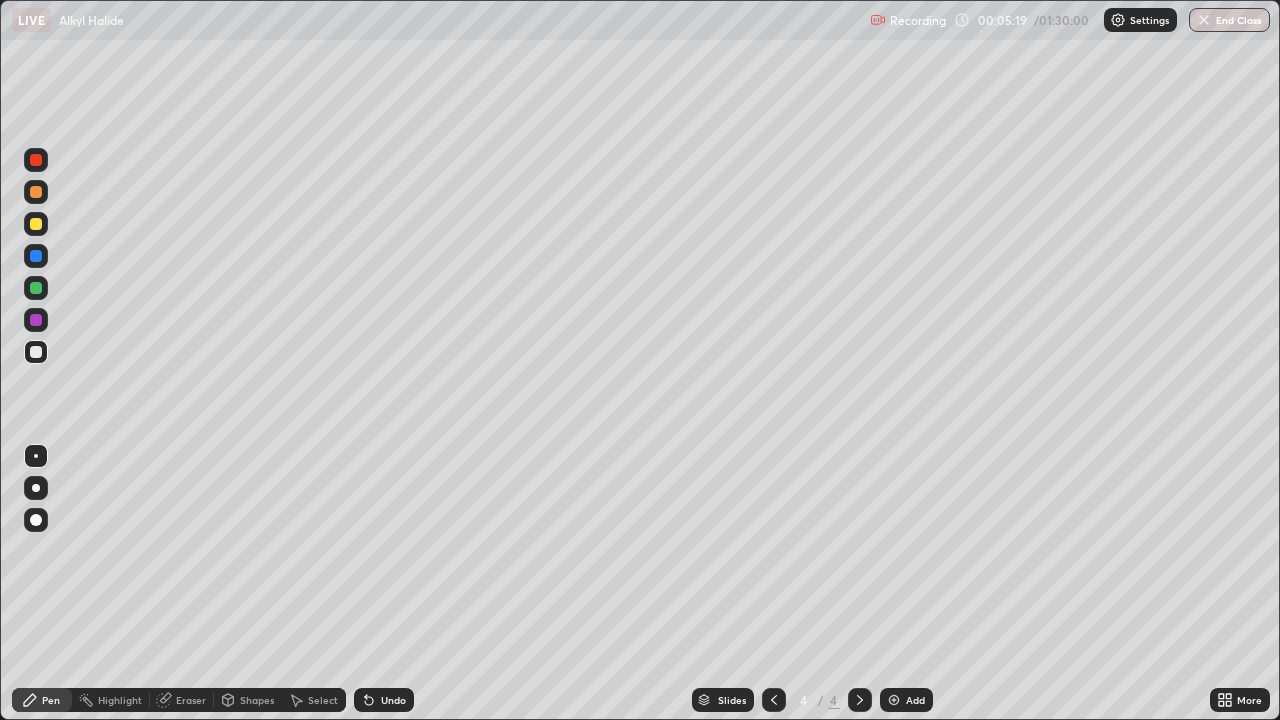 click on "Undo" at bounding box center [393, 700] 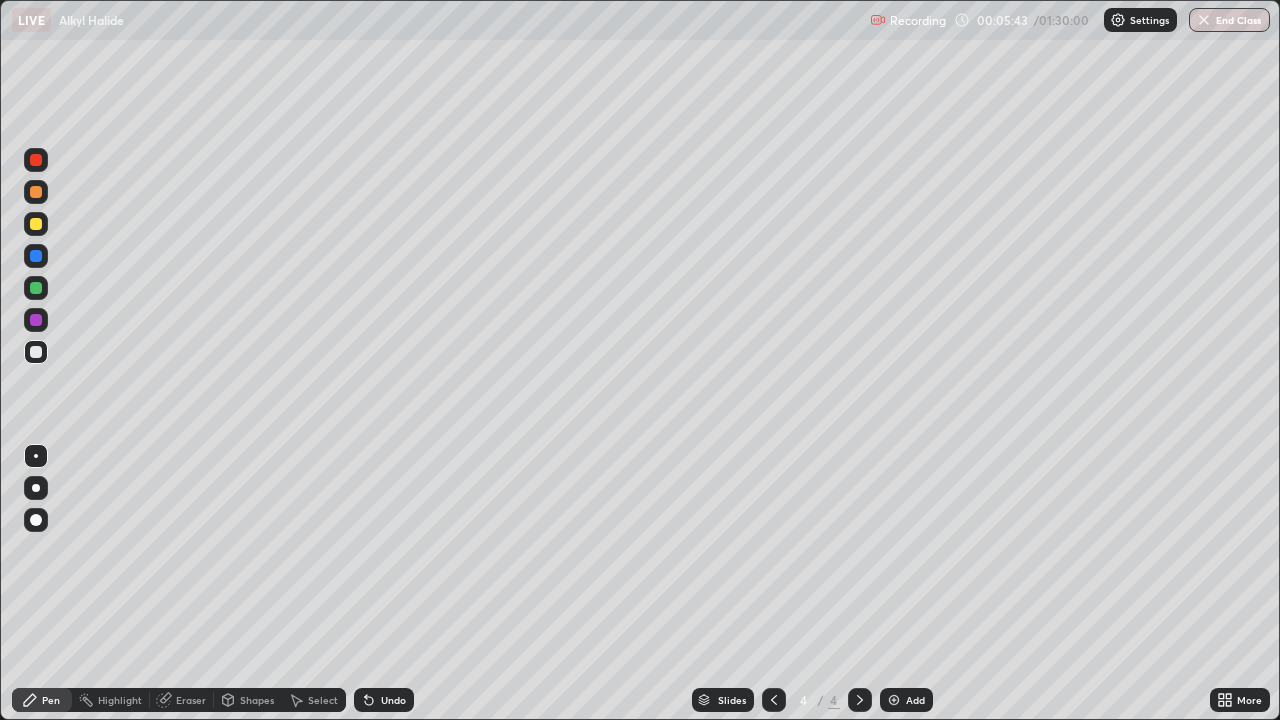 click on "Eraser" at bounding box center (191, 700) 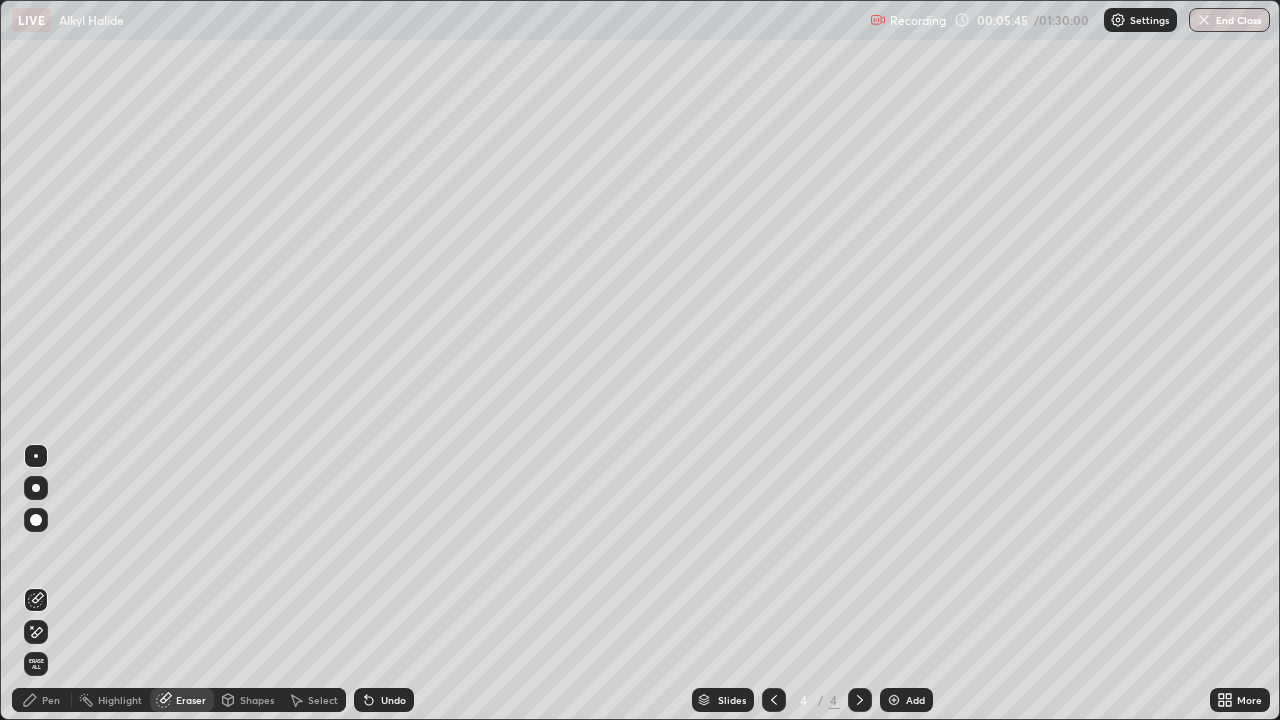 click 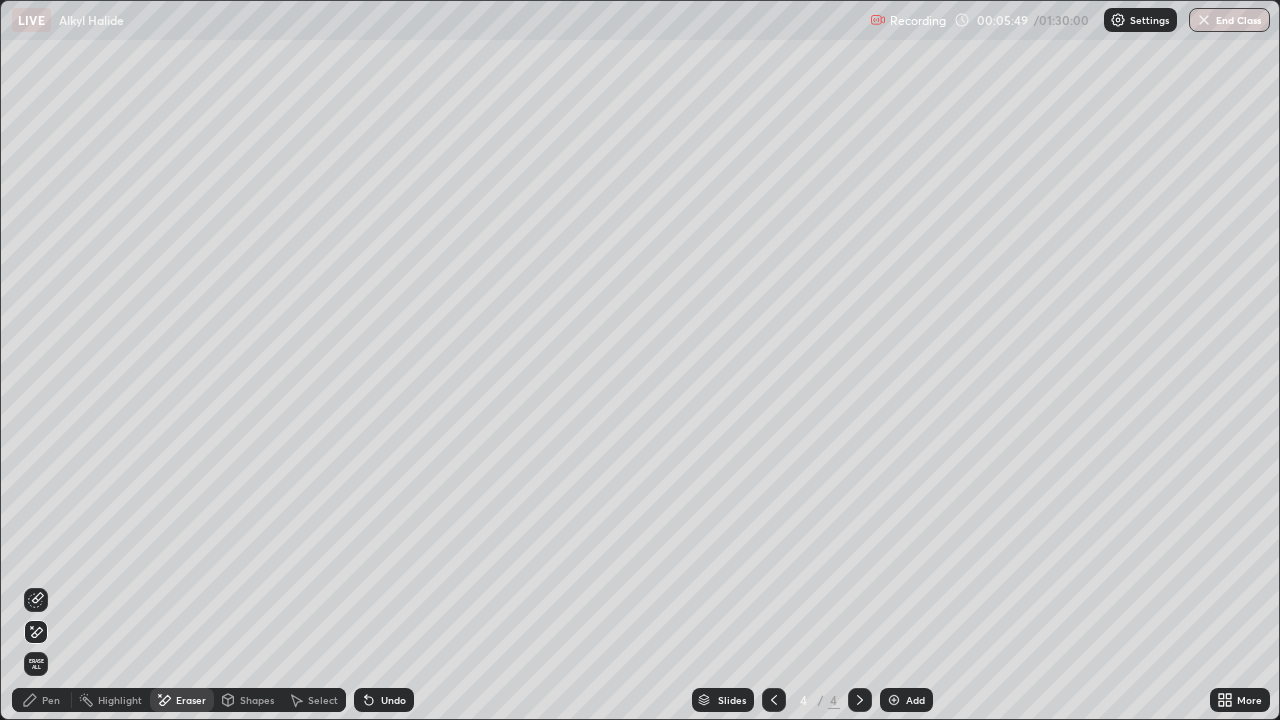 click on "Pen" at bounding box center [42, 700] 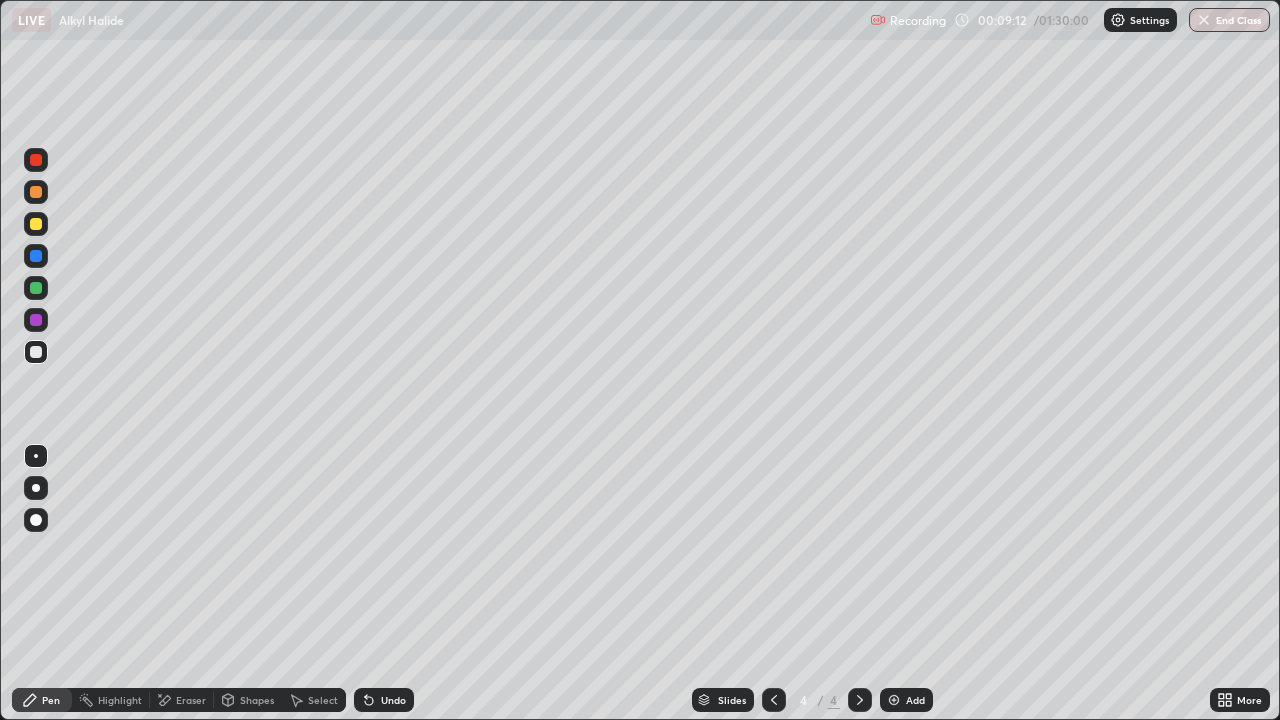 click on "Add" at bounding box center (915, 700) 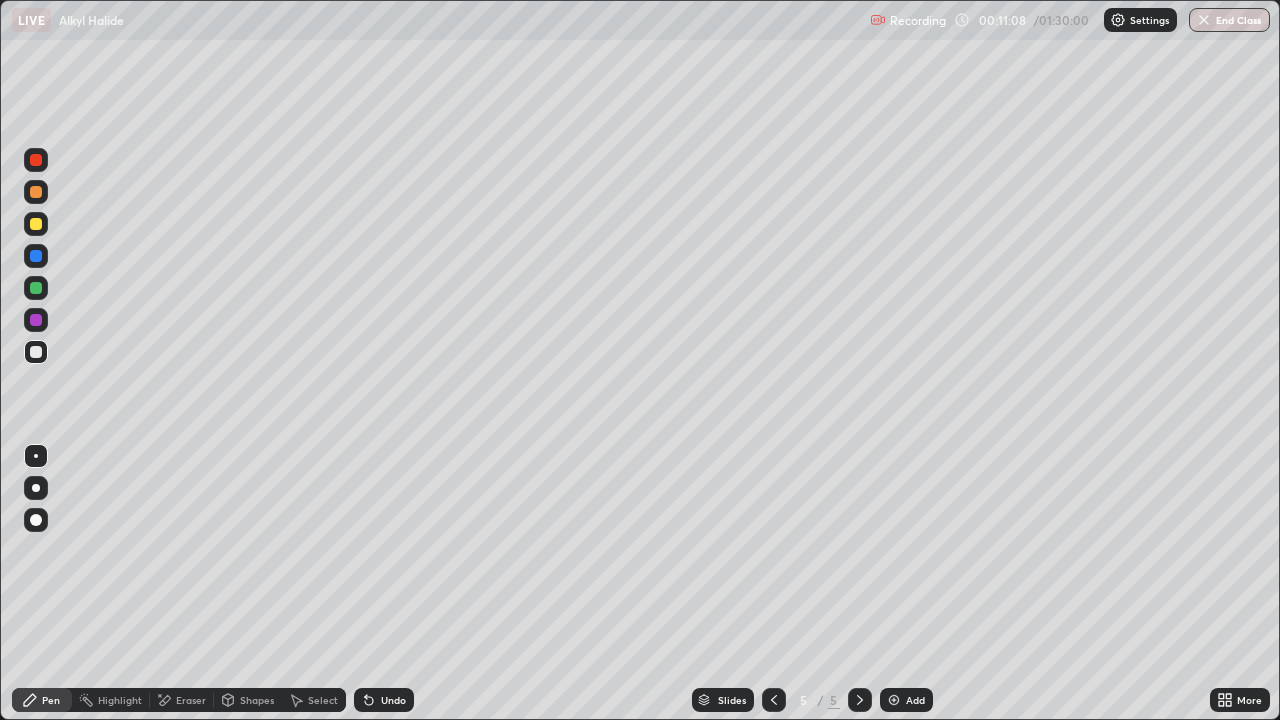 click at bounding box center [36, 288] 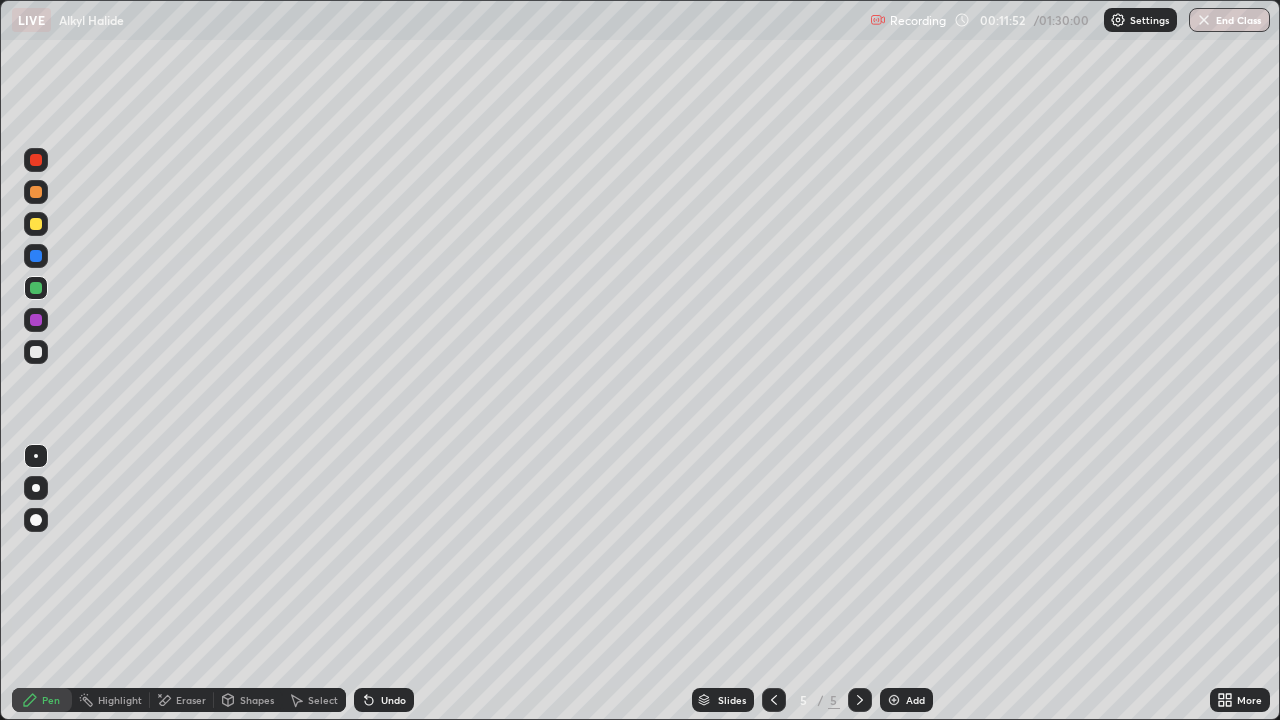 click at bounding box center (36, 256) 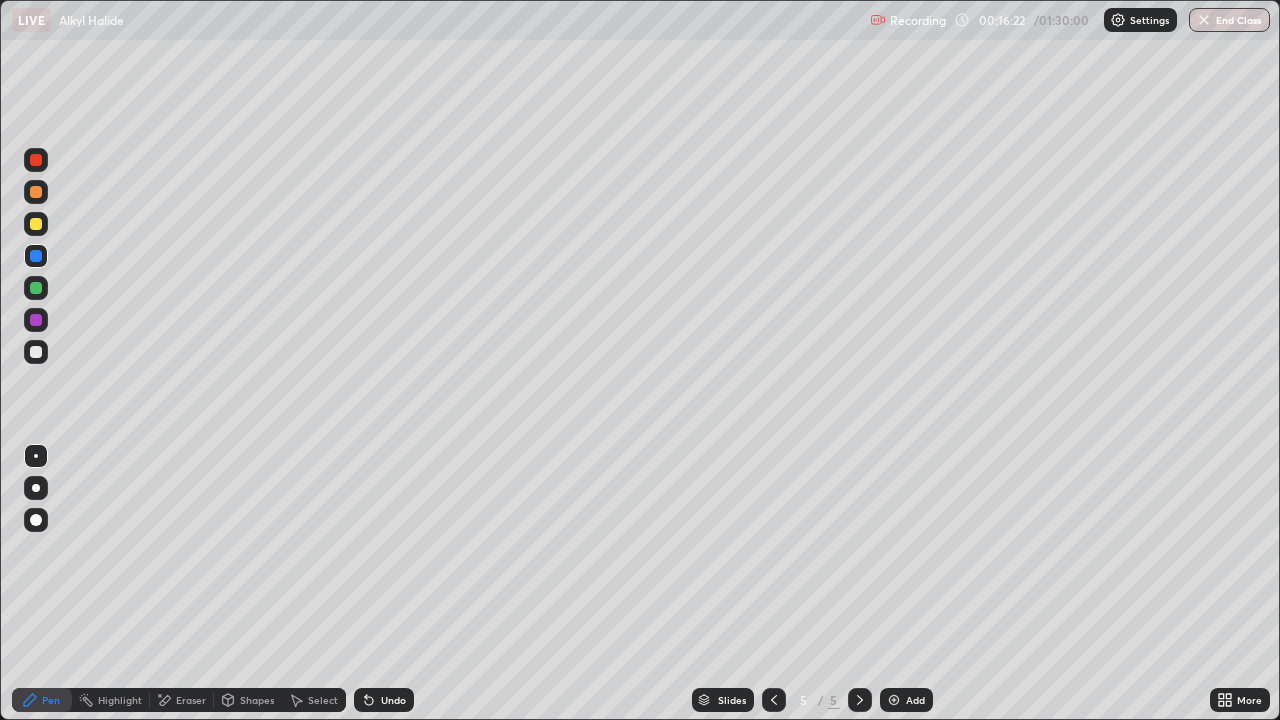 click at bounding box center (36, 352) 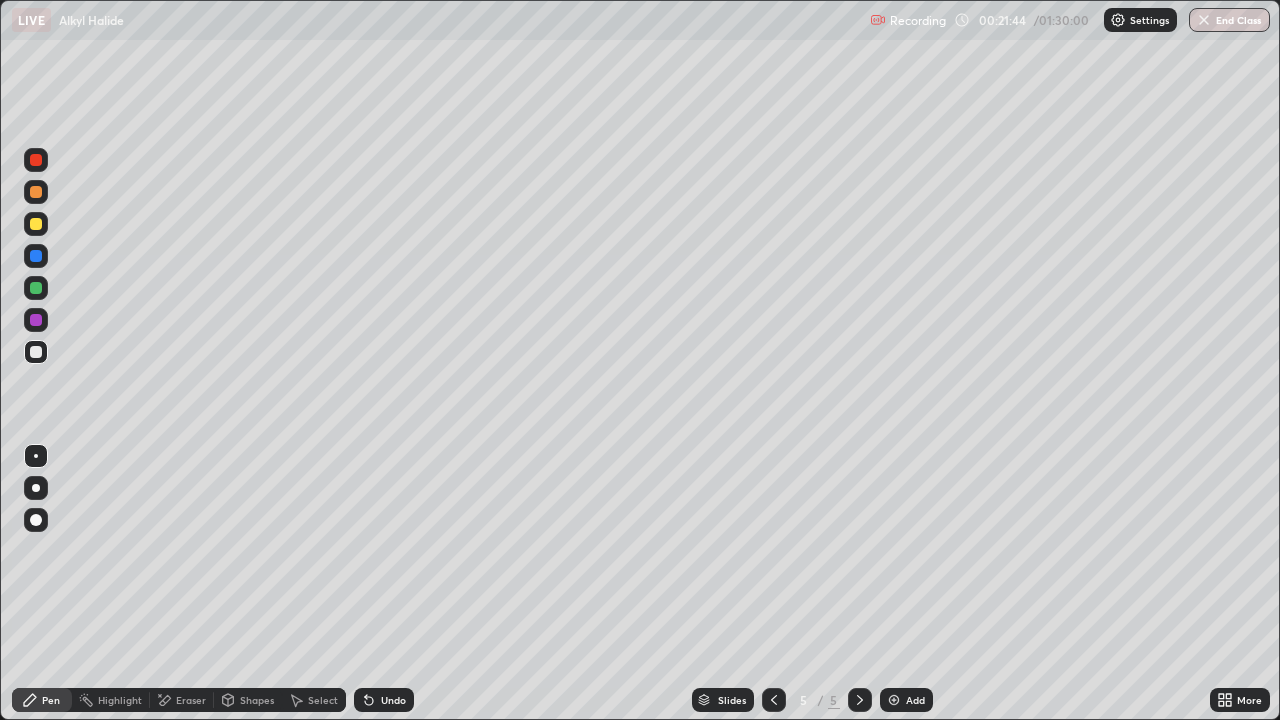 click at bounding box center [894, 700] 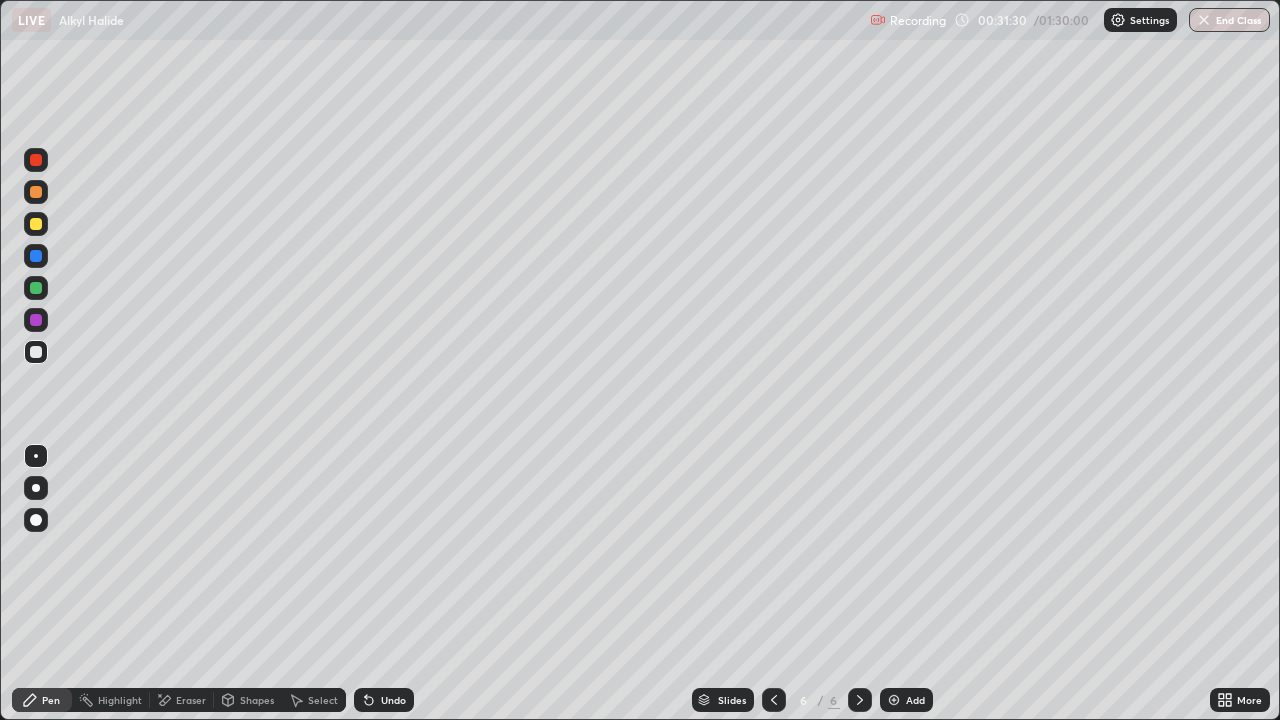 click on "Eraser" at bounding box center (191, 700) 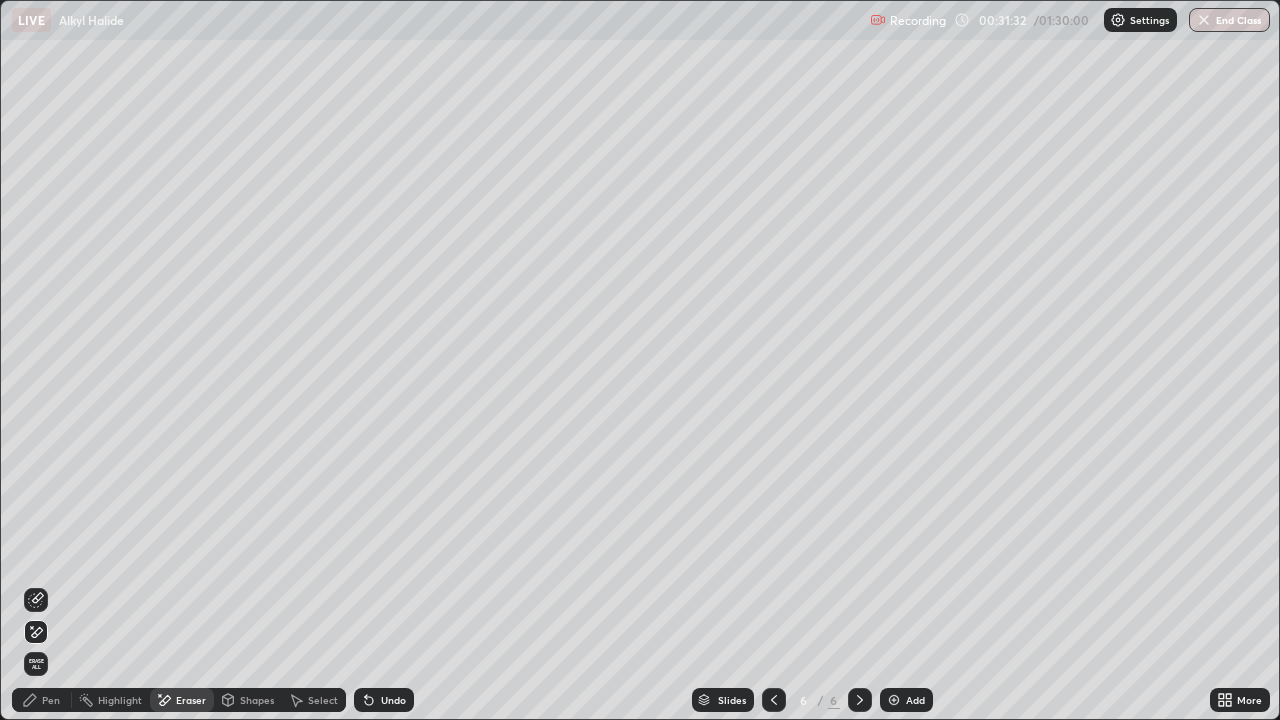 click on "Erase all" at bounding box center [36, 664] 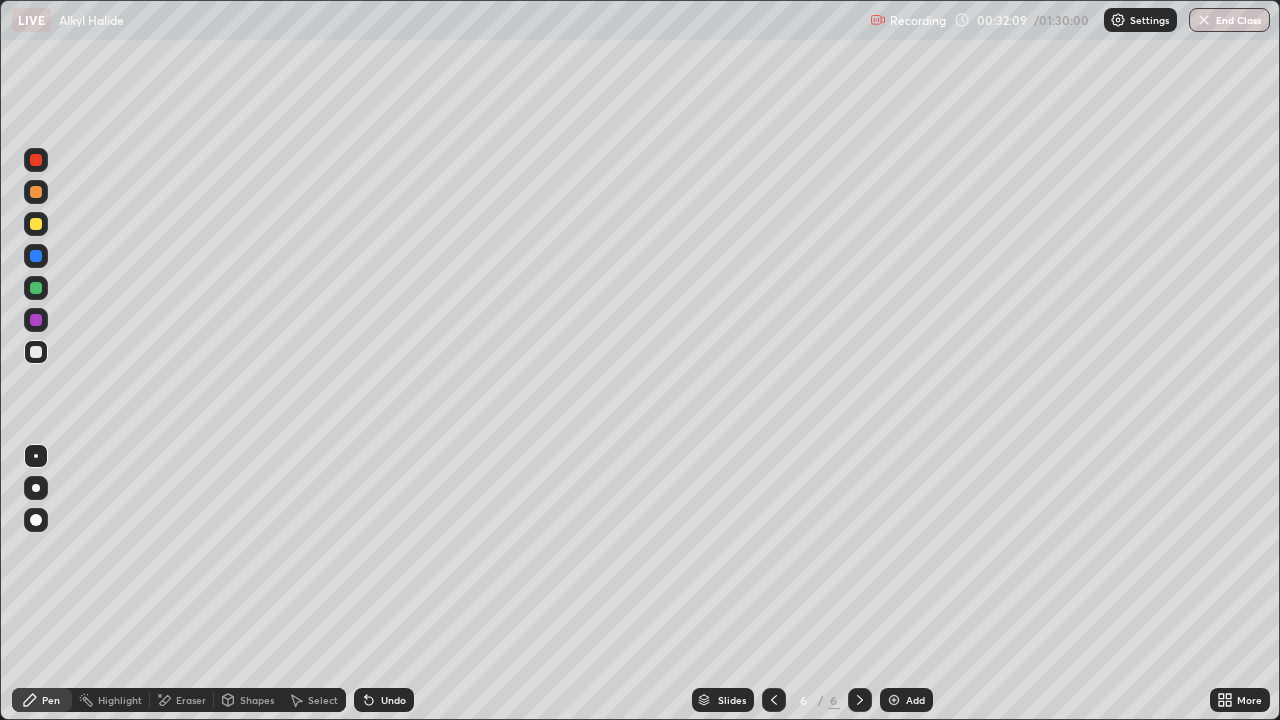 click at bounding box center [36, 224] 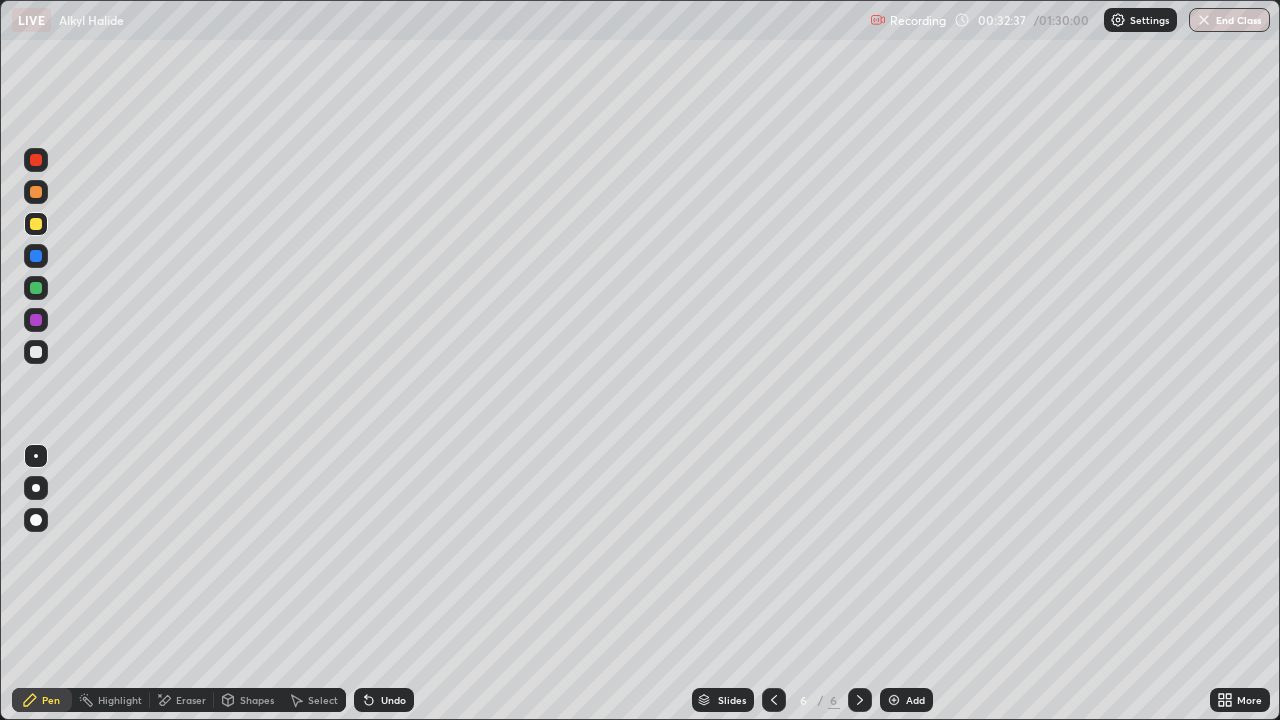 click at bounding box center (36, 352) 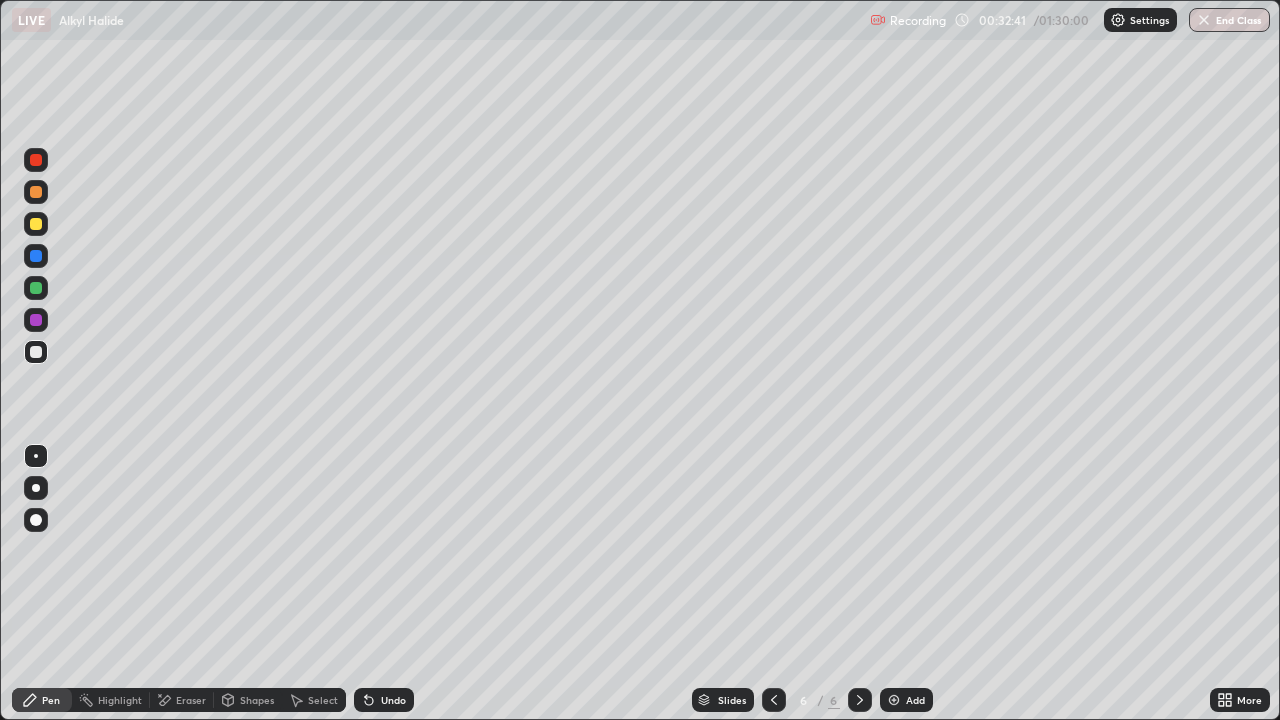 click on "Undo" at bounding box center [393, 700] 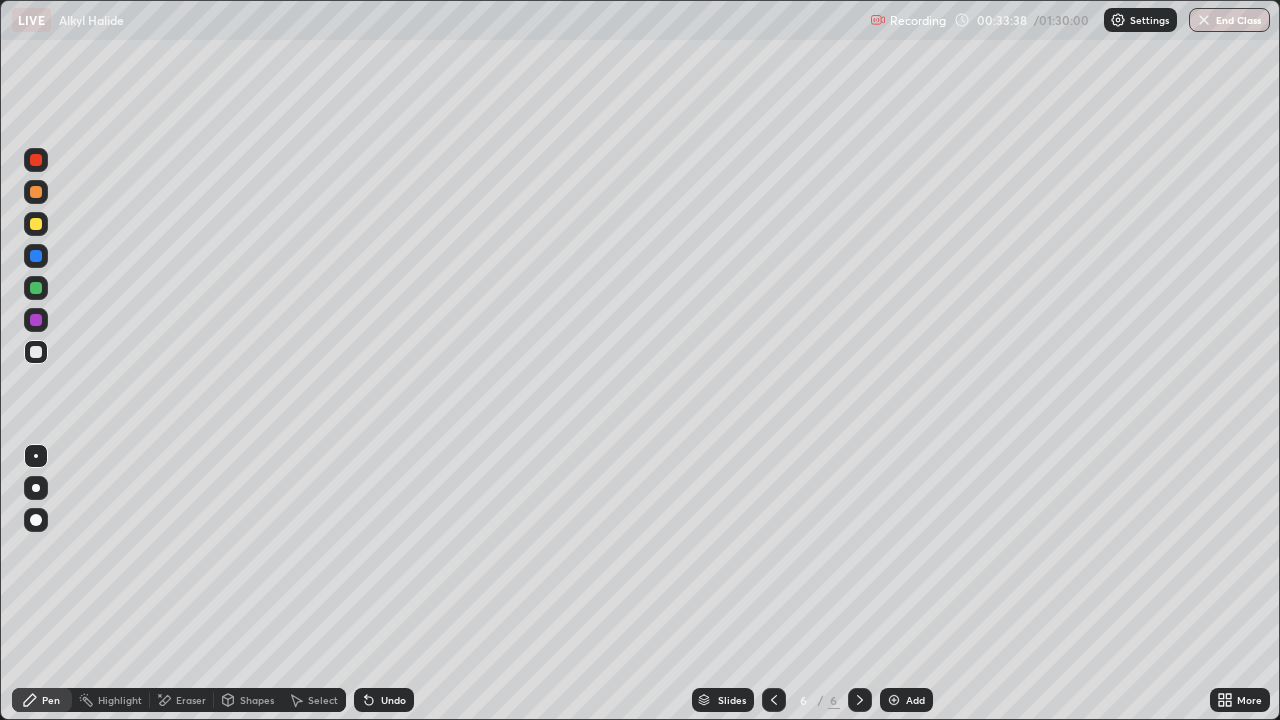 click at bounding box center (36, 224) 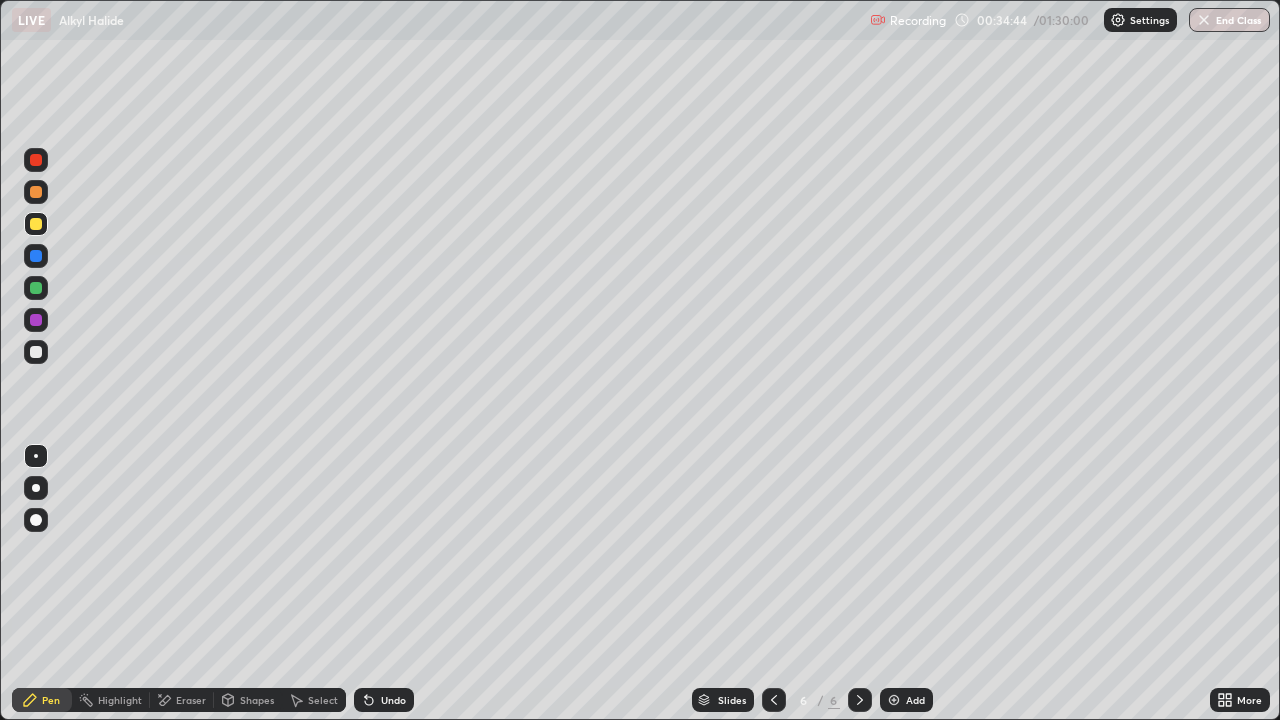 click on "Undo" at bounding box center [384, 700] 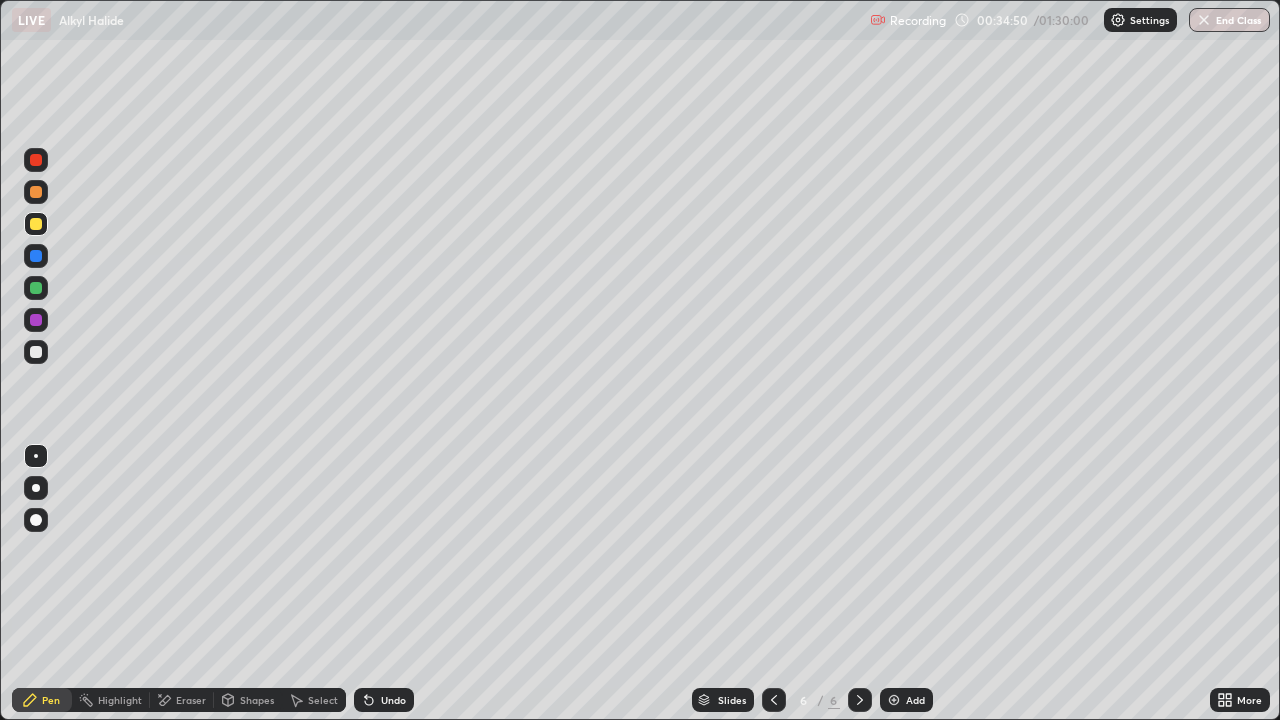 click at bounding box center [36, 352] 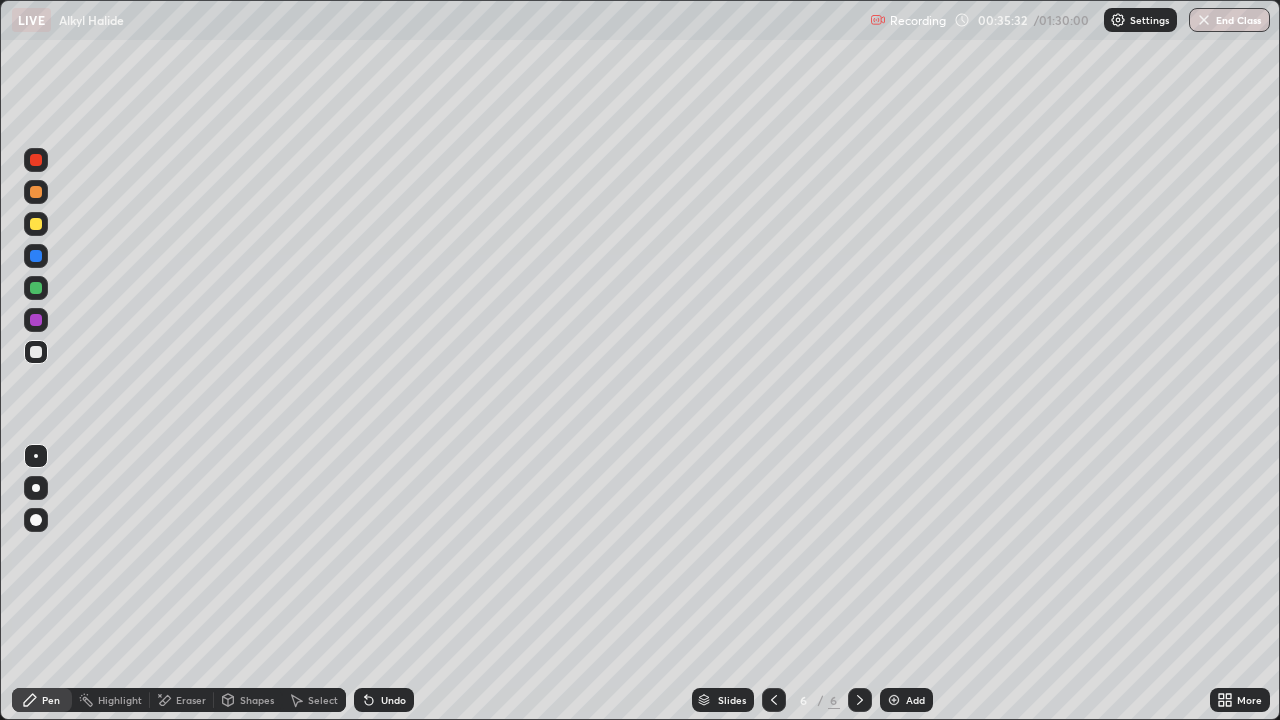 click at bounding box center [36, 256] 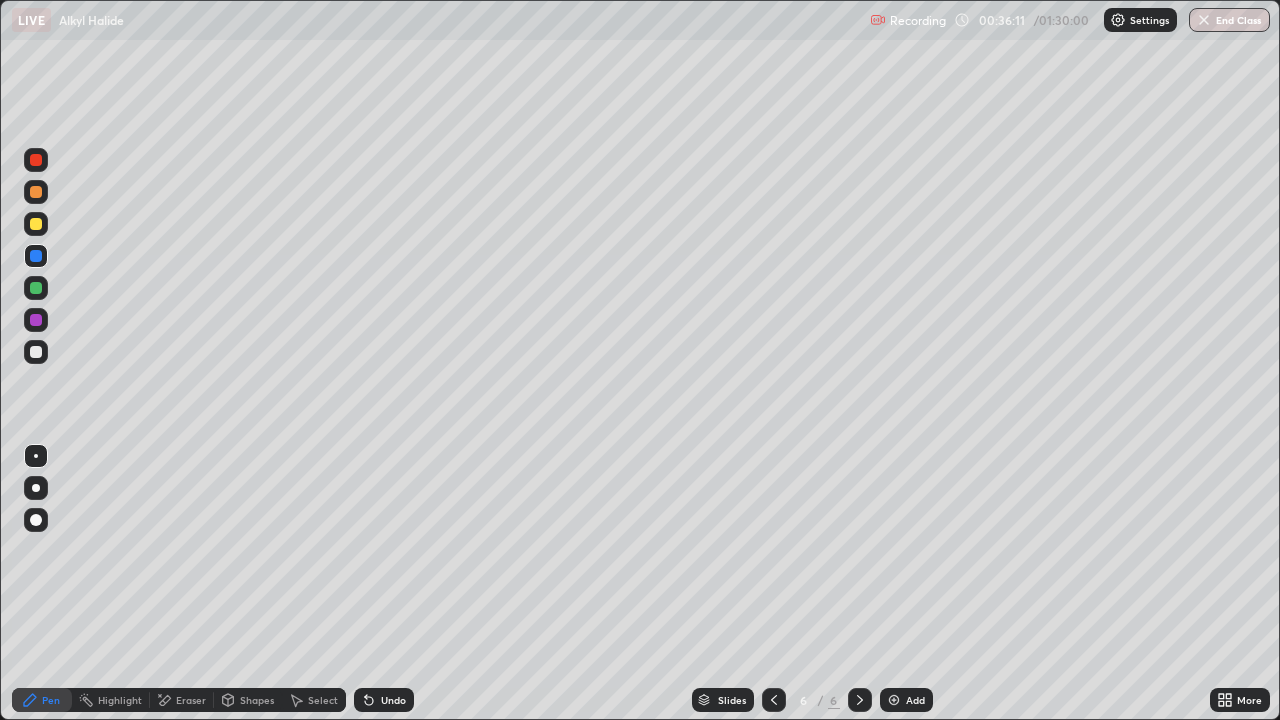 click on "Undo" at bounding box center [393, 700] 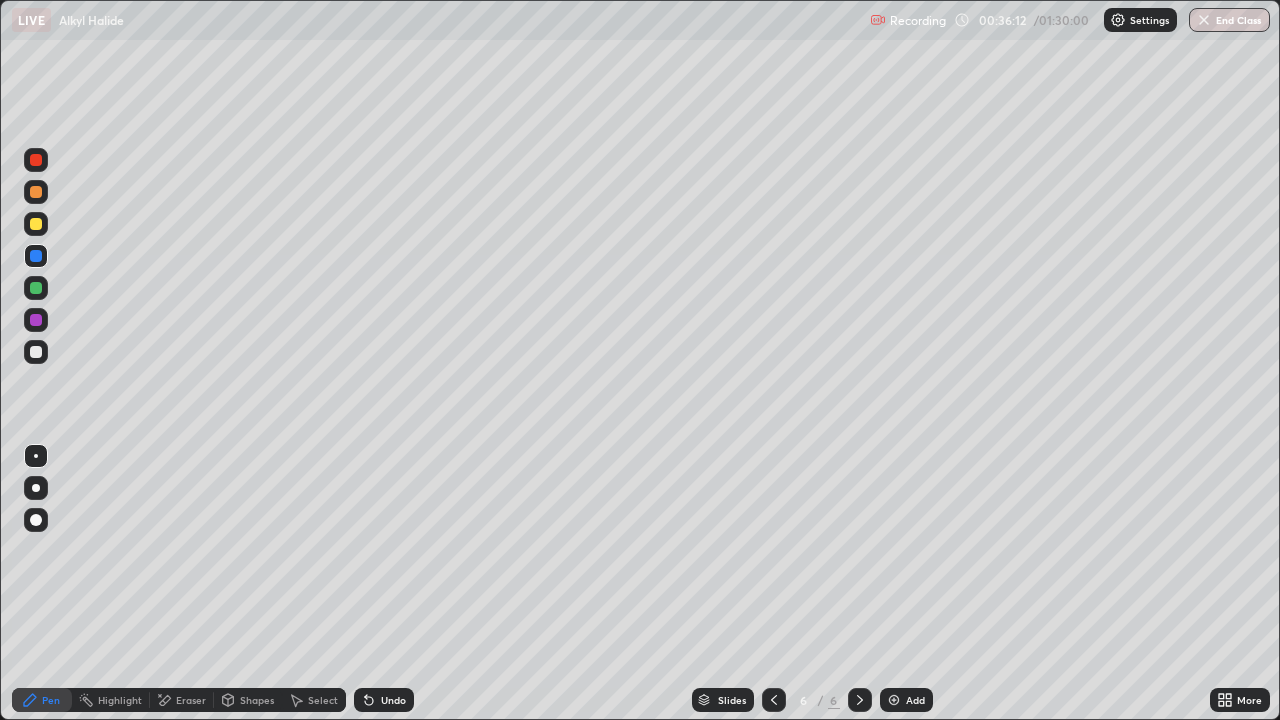 click on "Undo" at bounding box center (393, 700) 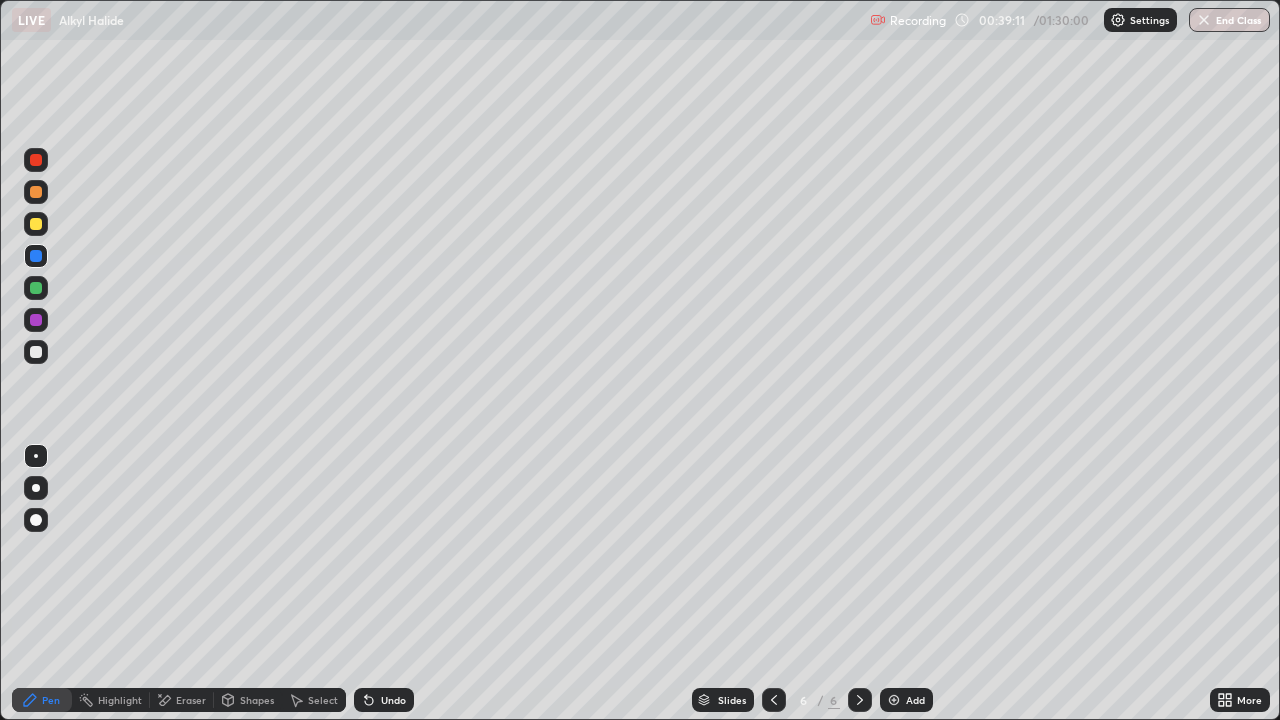 click on "Add" at bounding box center [906, 700] 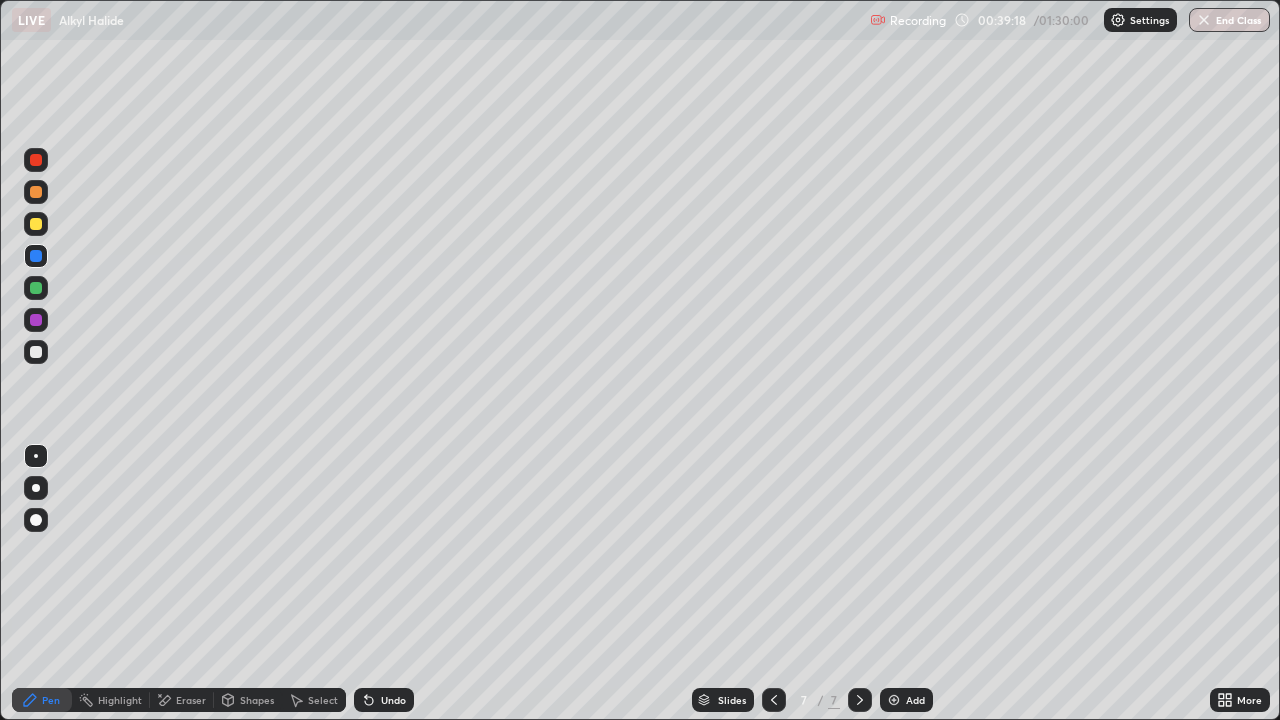 click at bounding box center (36, 288) 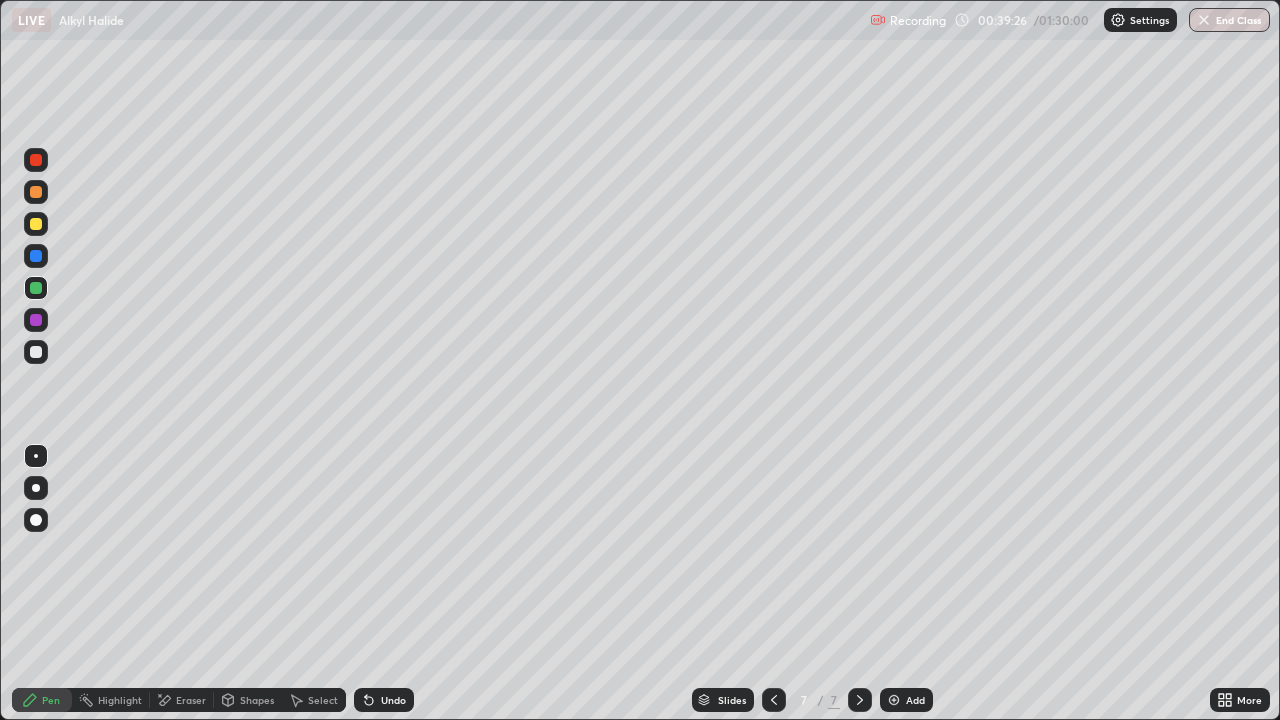 click at bounding box center (36, 352) 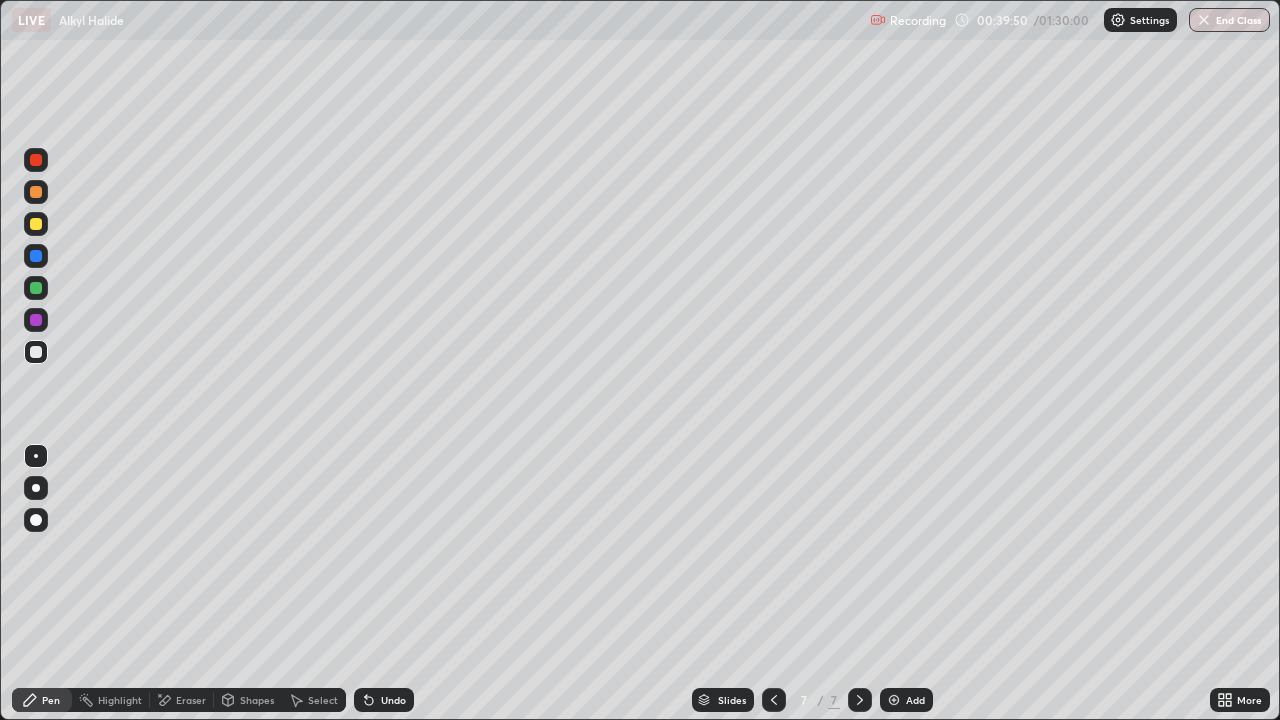 click at bounding box center [36, 352] 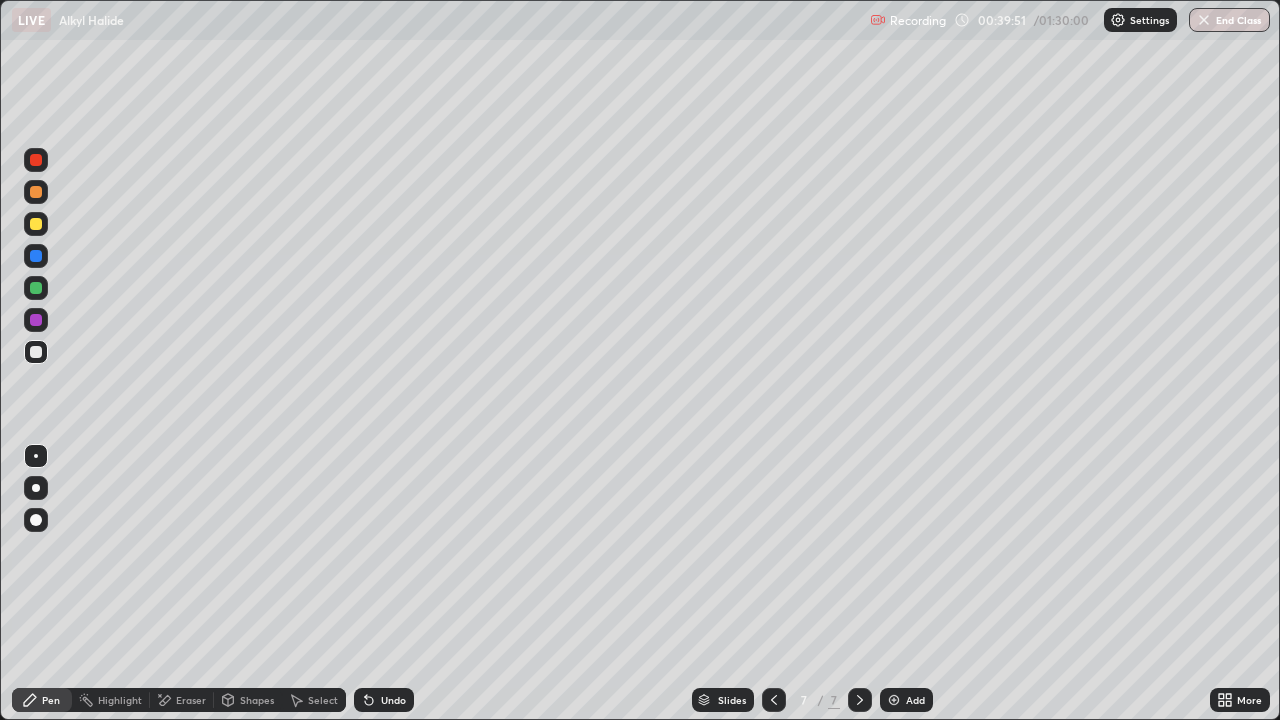 click at bounding box center [36, 288] 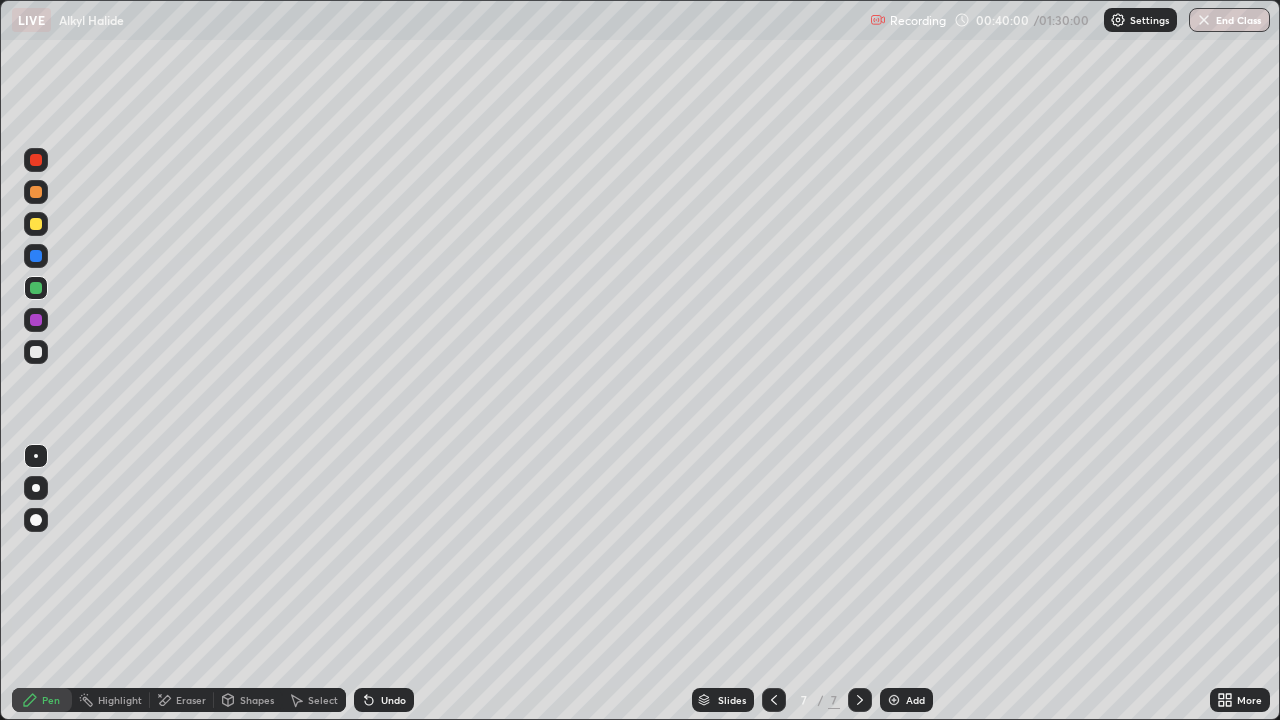 click at bounding box center [36, 320] 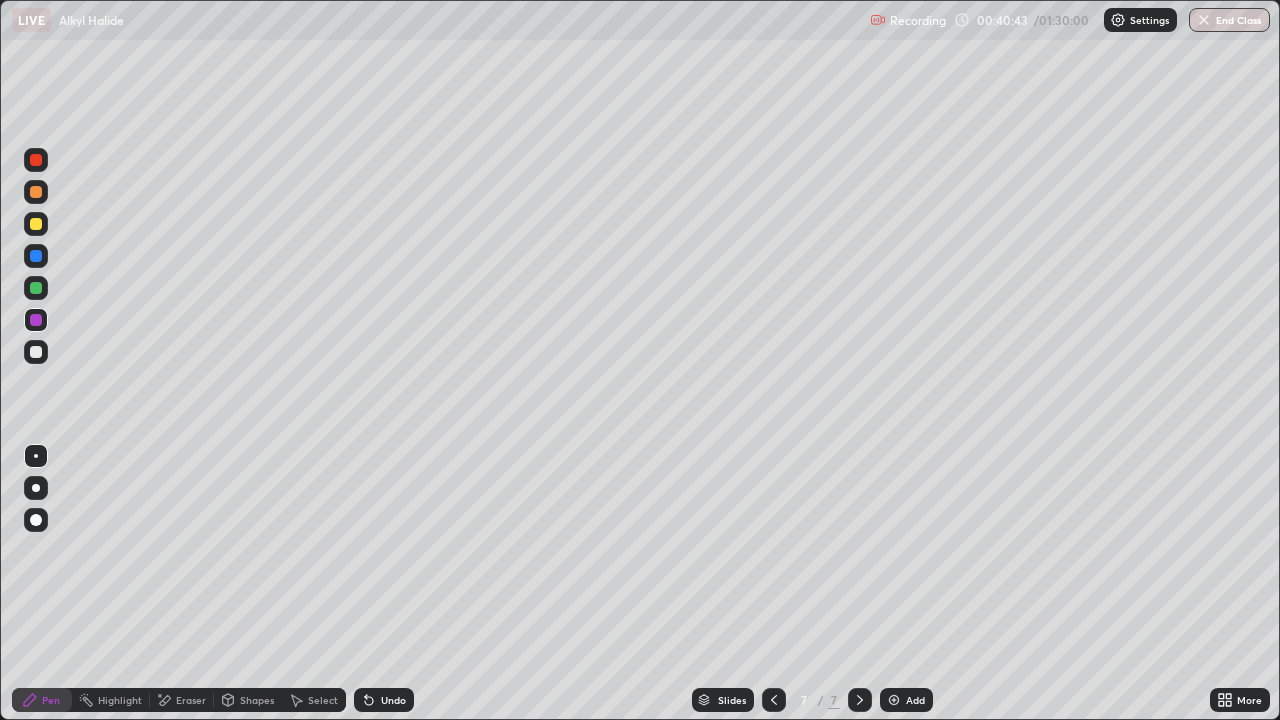 click at bounding box center (36, 352) 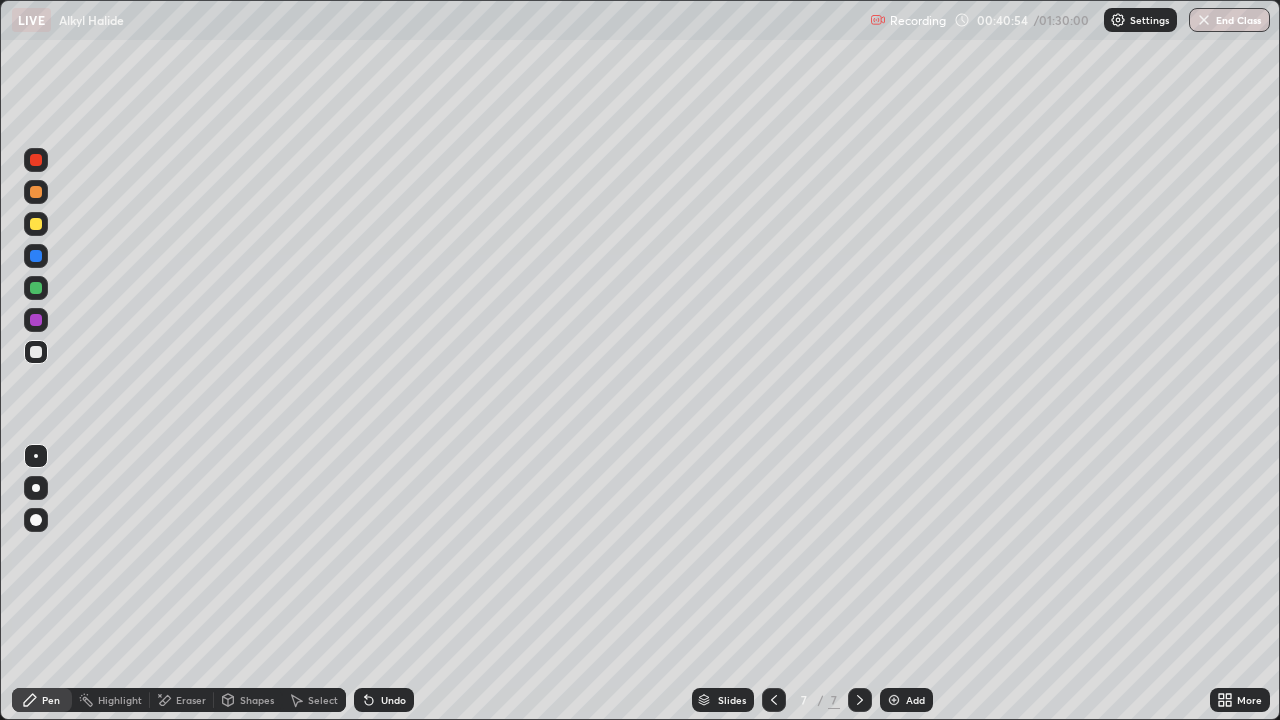 click 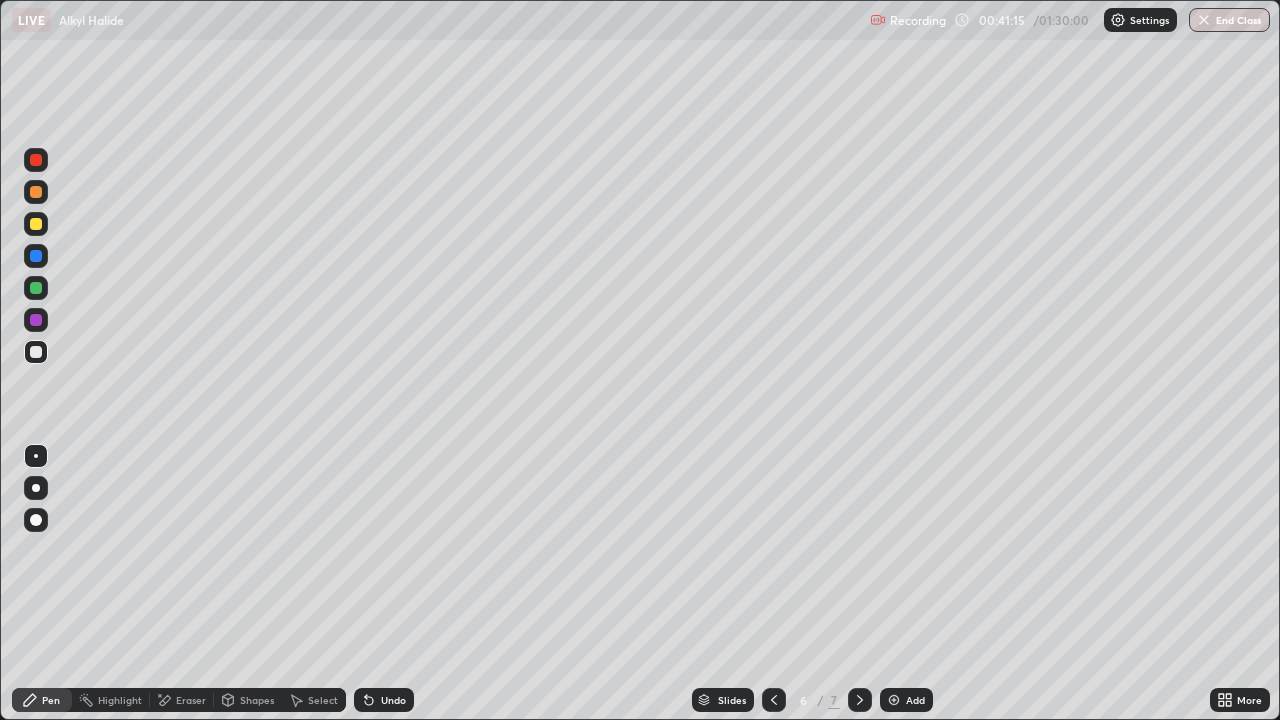 click 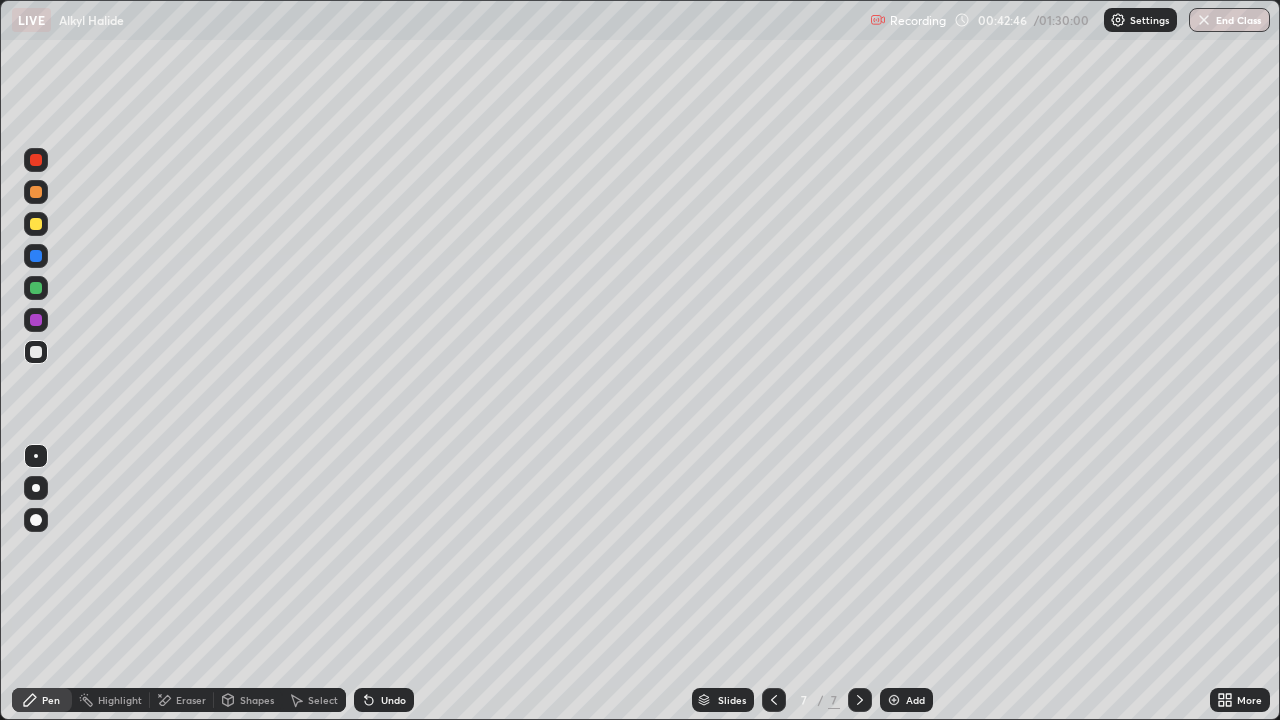 click at bounding box center [36, 256] 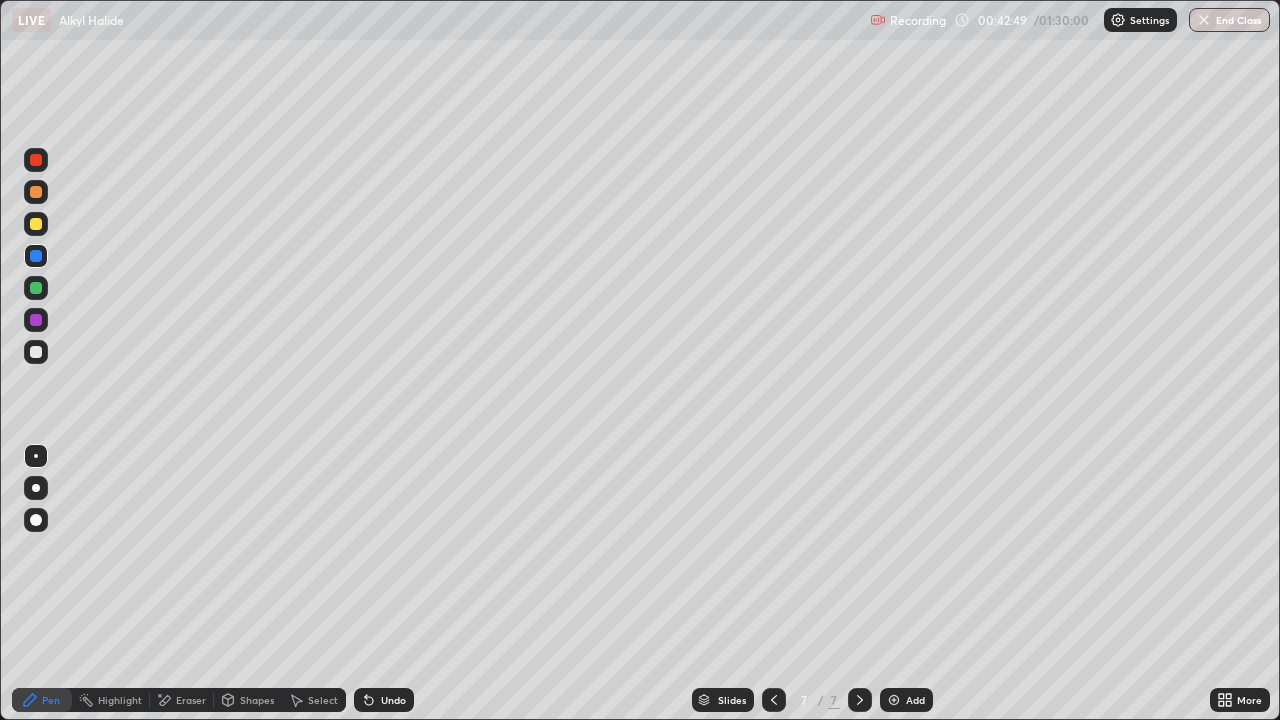 click at bounding box center (36, 352) 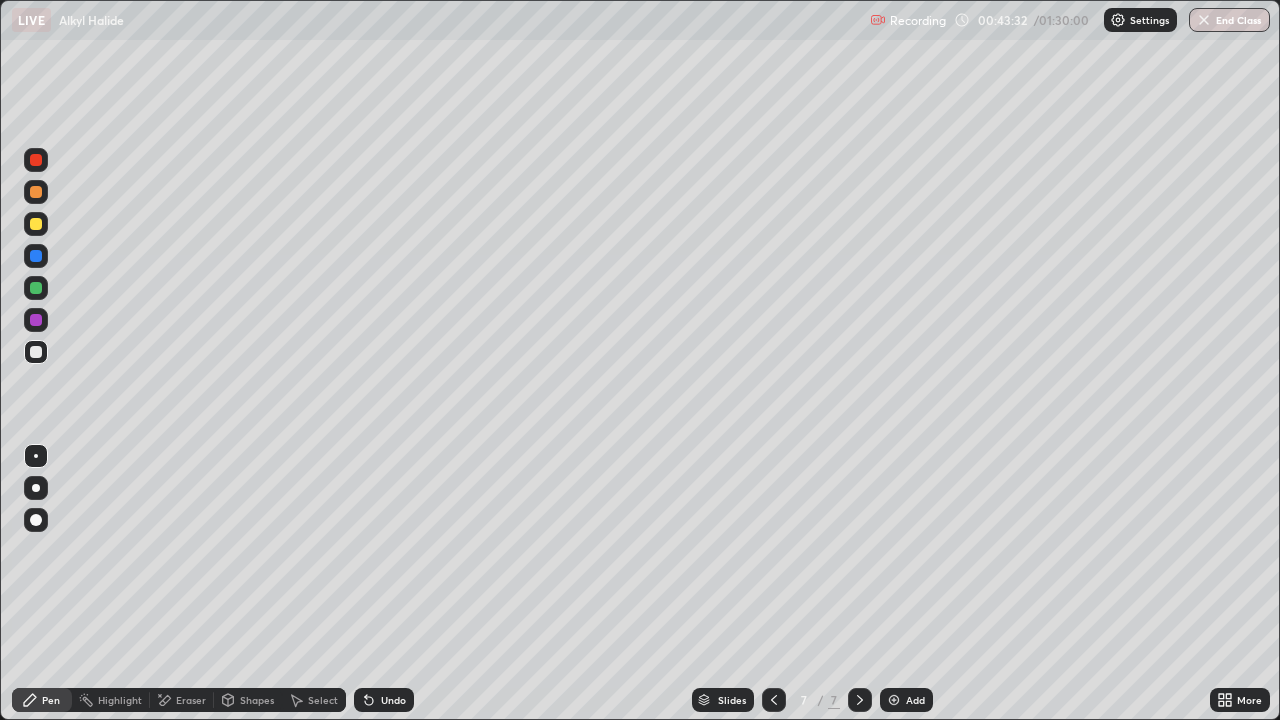 click at bounding box center [36, 288] 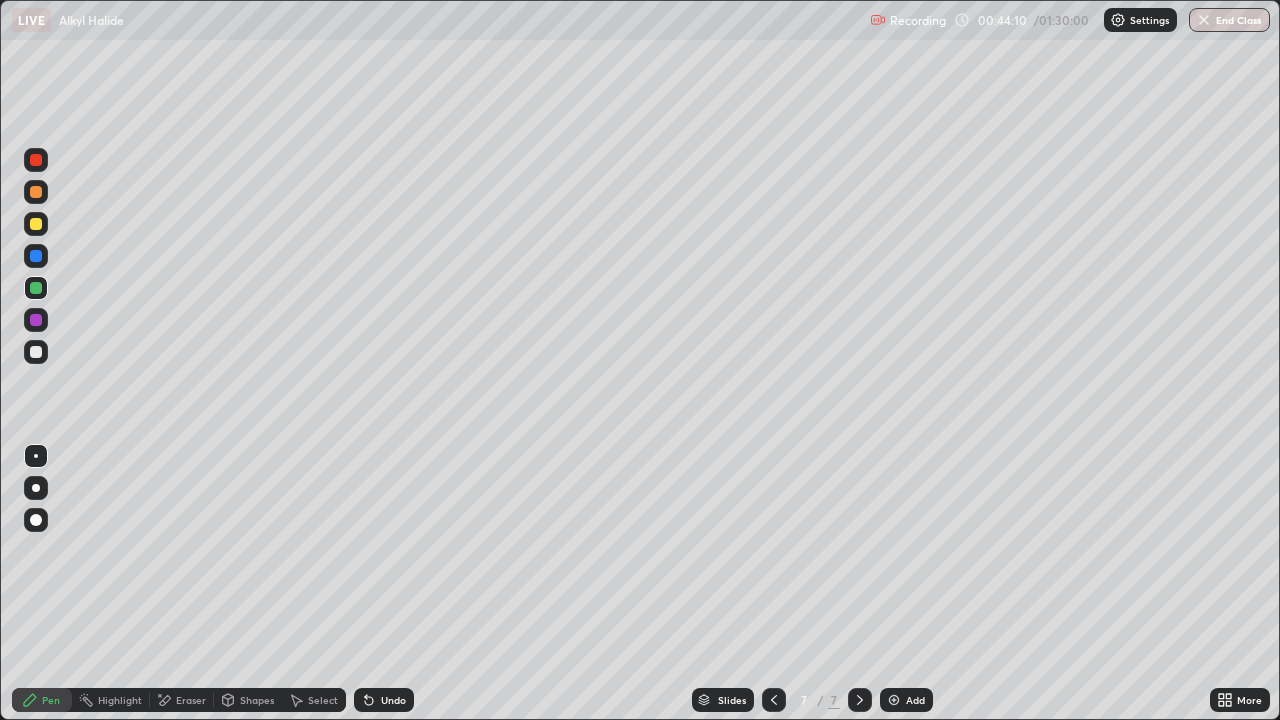 click at bounding box center [36, 352] 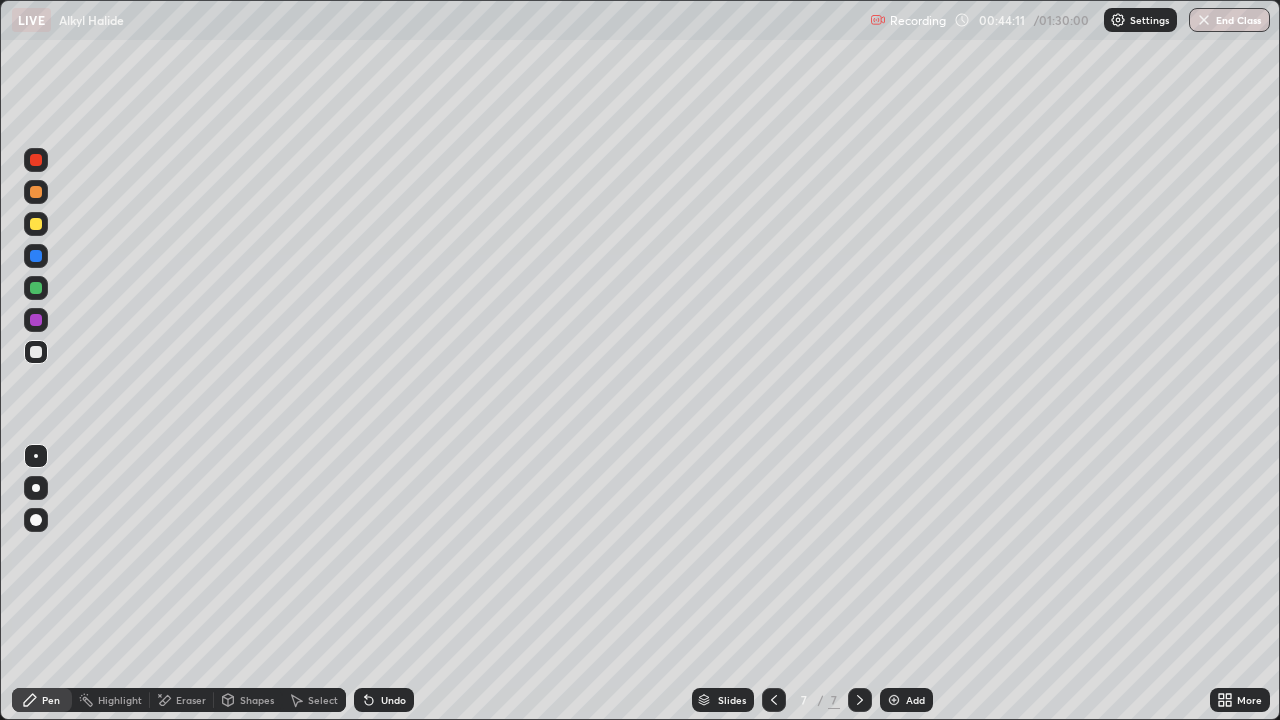 click at bounding box center [36, 352] 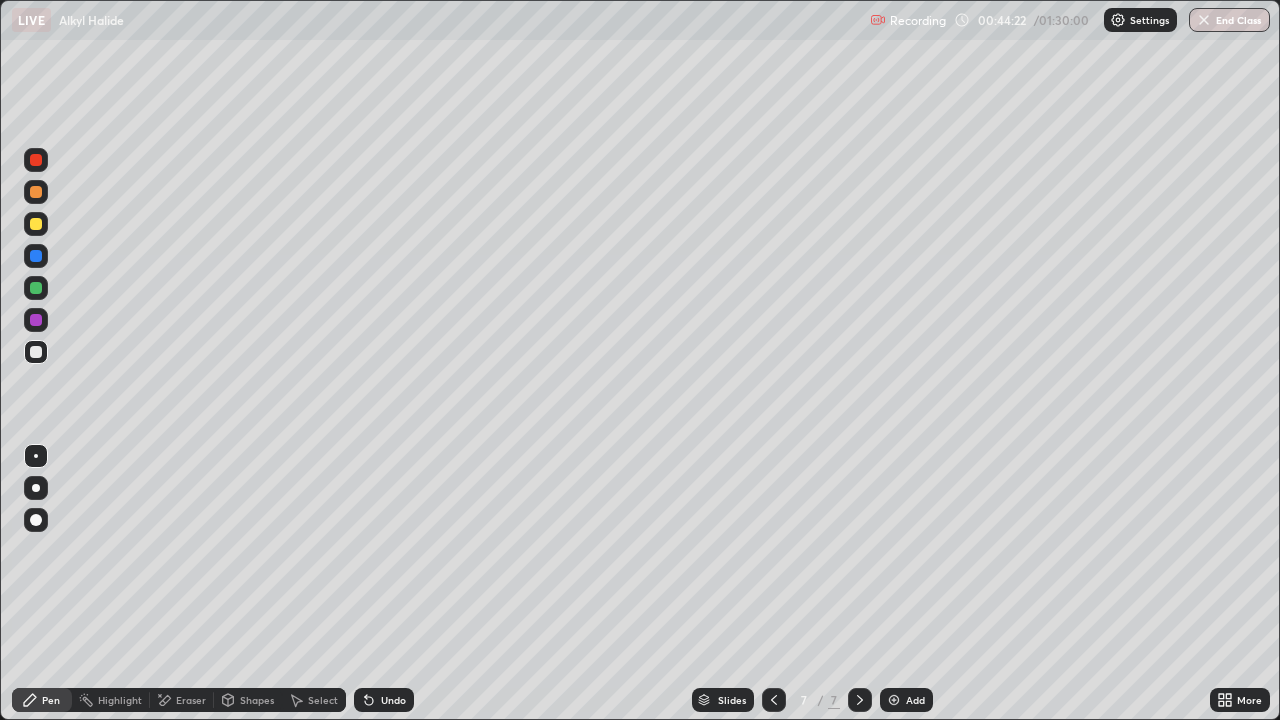 click on "Undo" at bounding box center [384, 700] 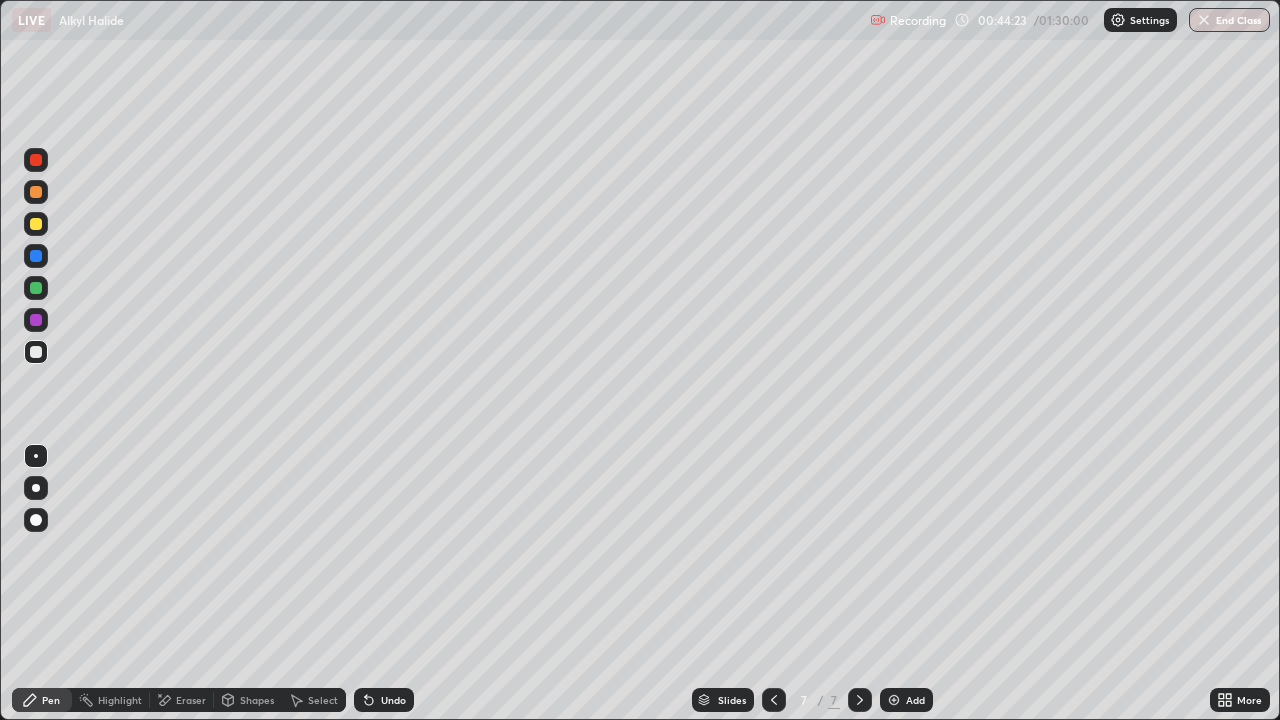 click on "Undo" at bounding box center (384, 700) 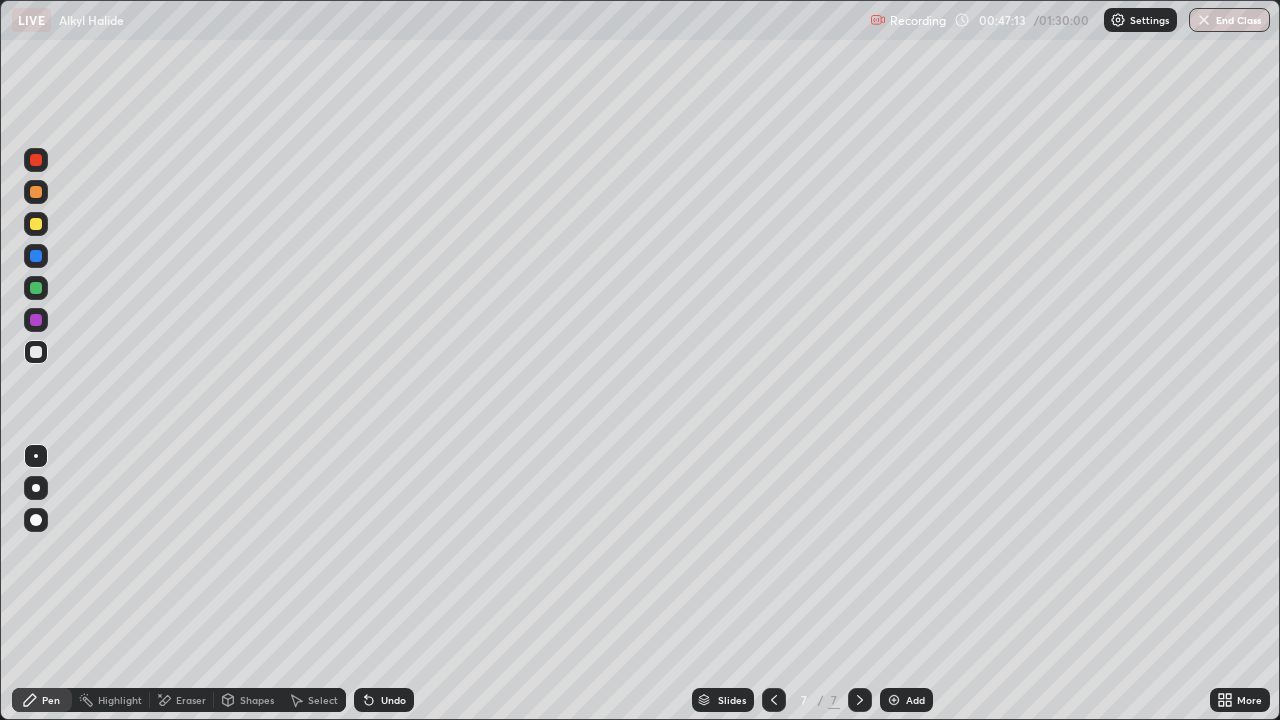 click at bounding box center [36, 224] 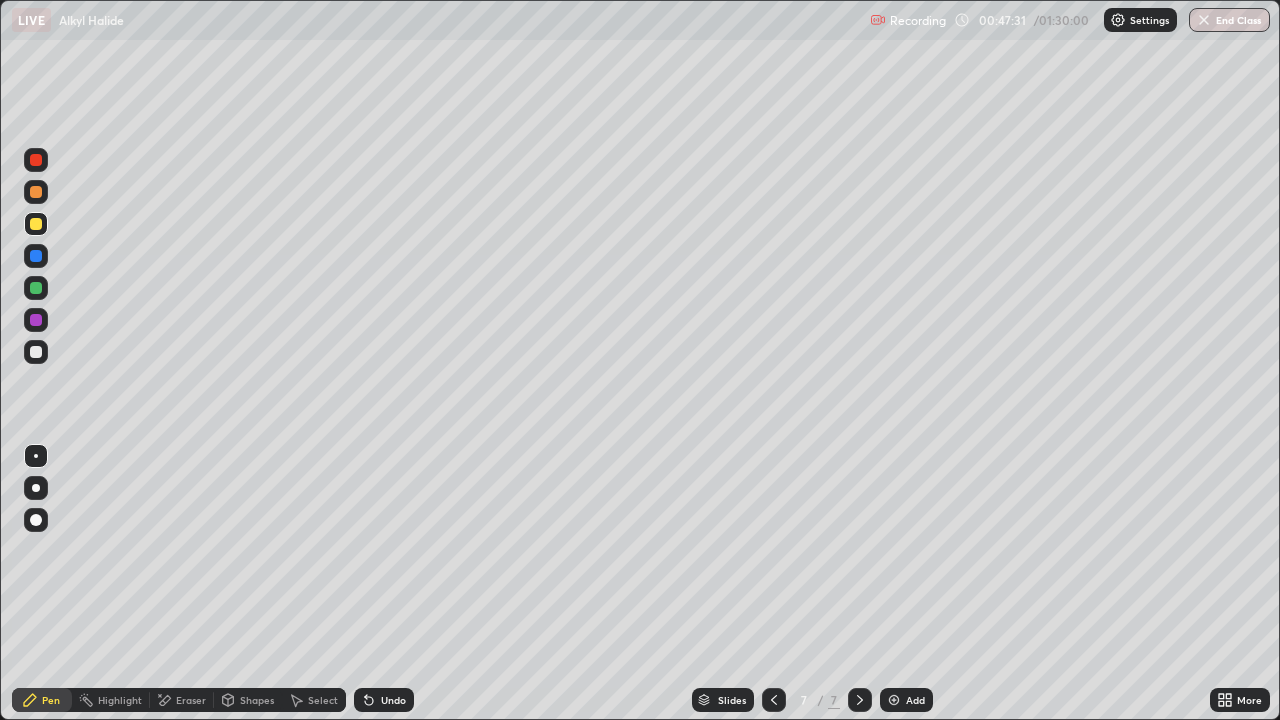 click on "Undo" at bounding box center (384, 700) 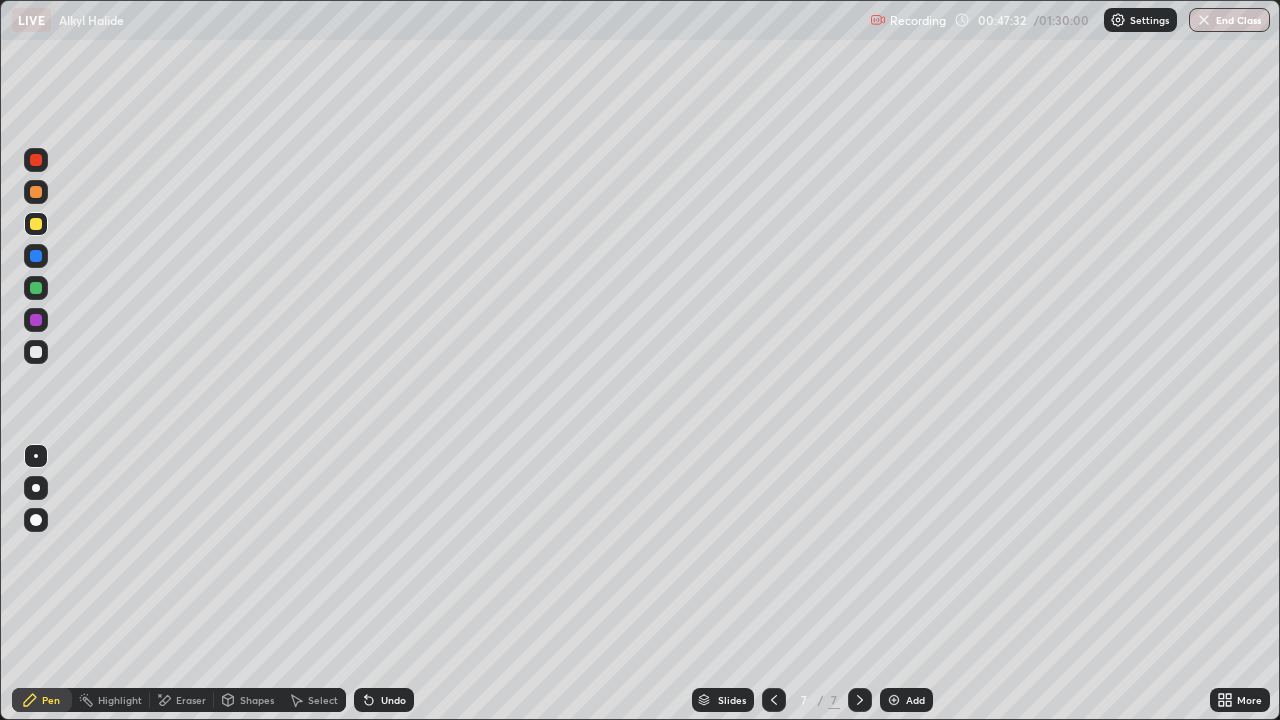 click on "Undo" at bounding box center (384, 700) 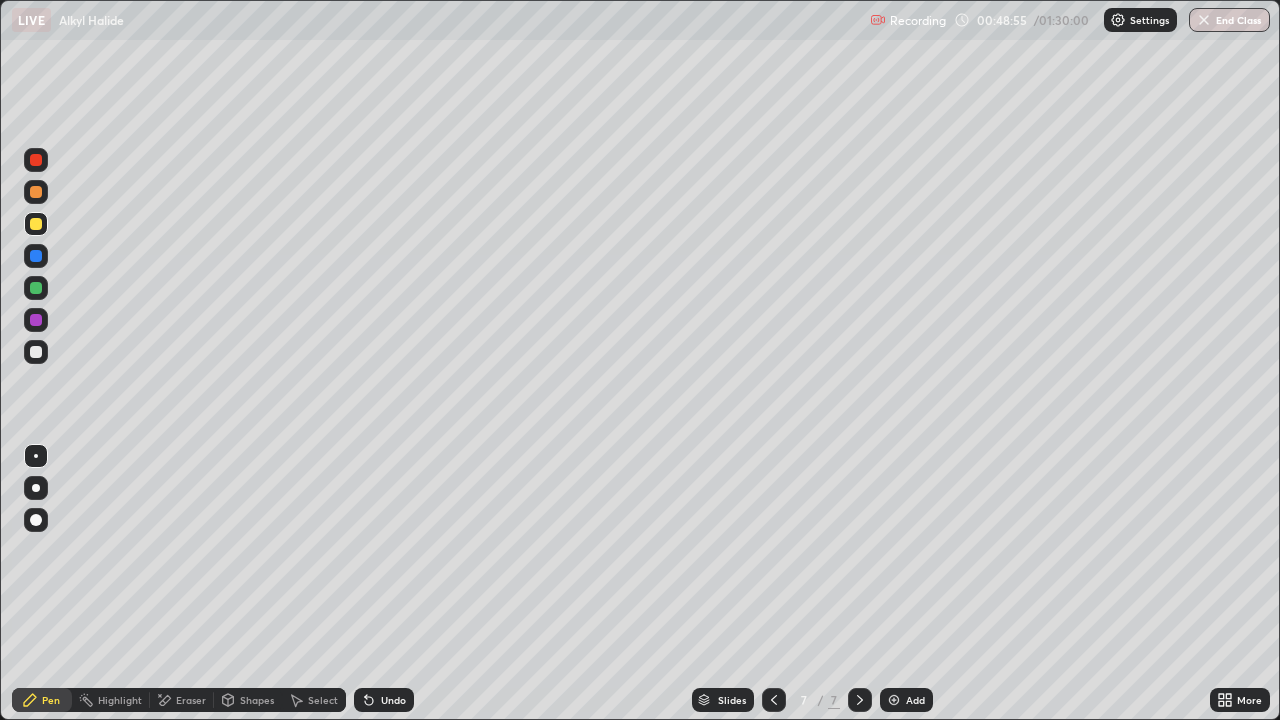 click on "Add" at bounding box center [906, 700] 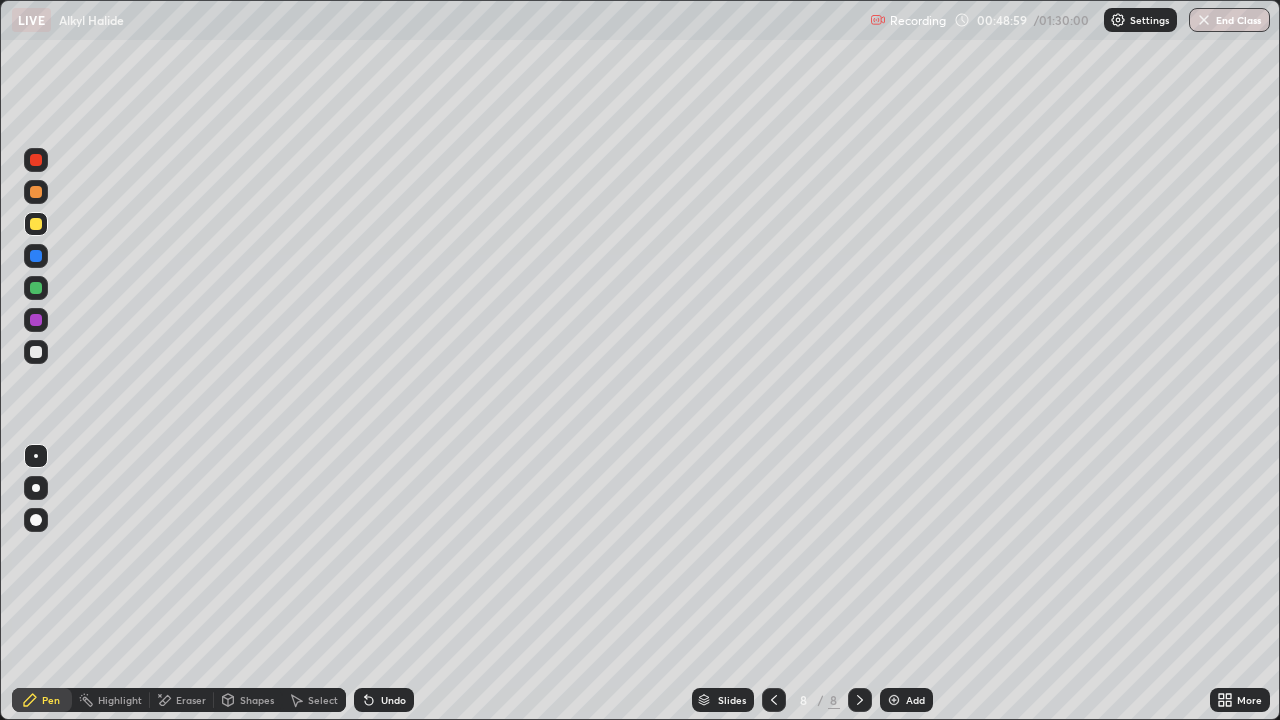 click 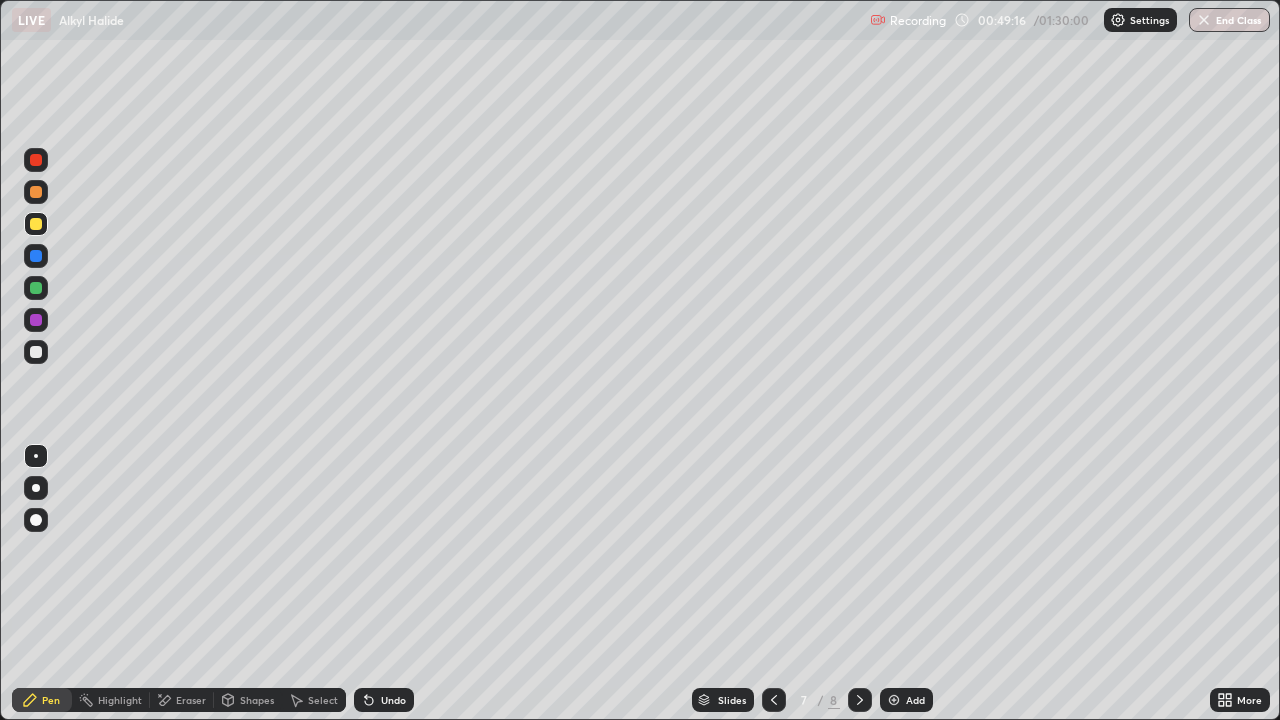 click at bounding box center (774, 700) 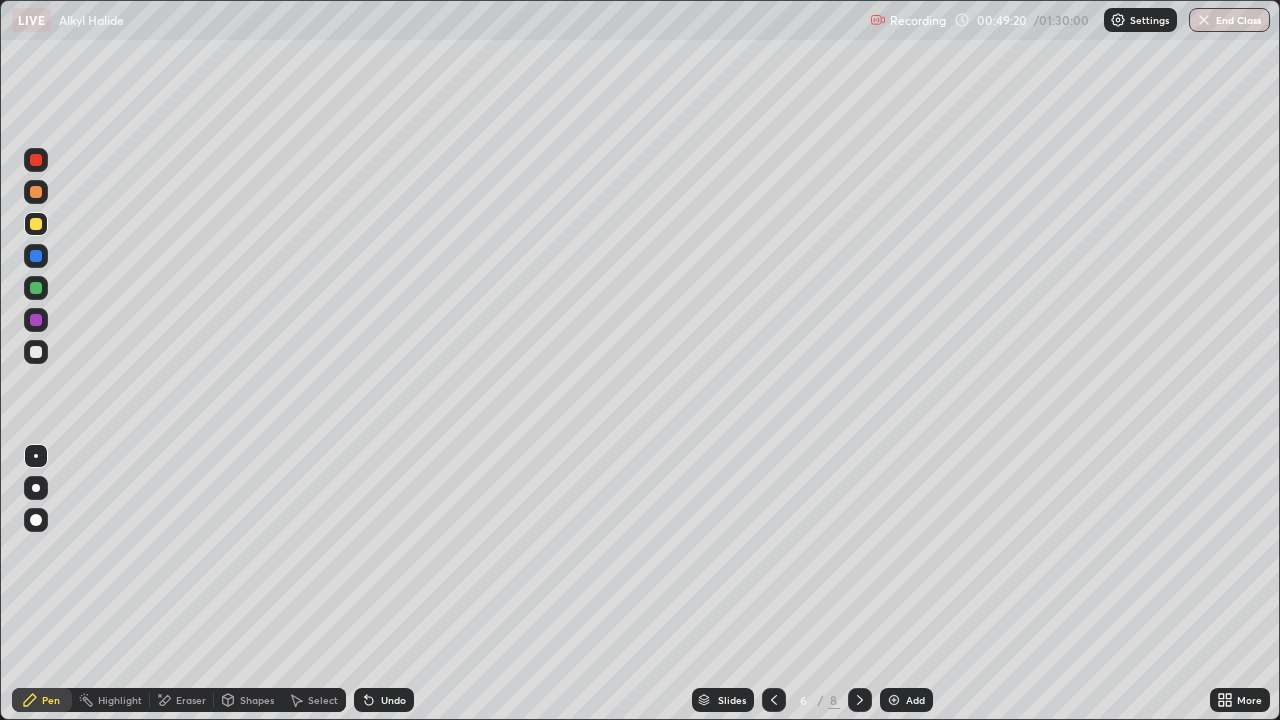 click 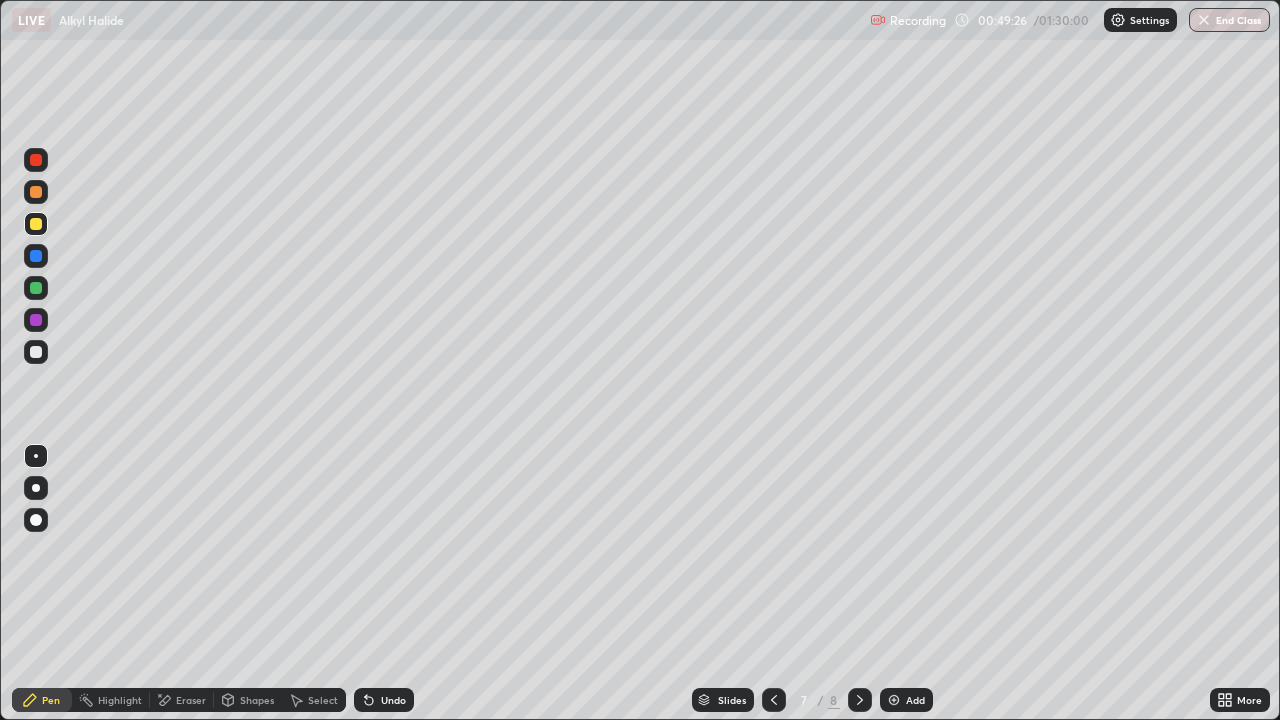 click at bounding box center [894, 700] 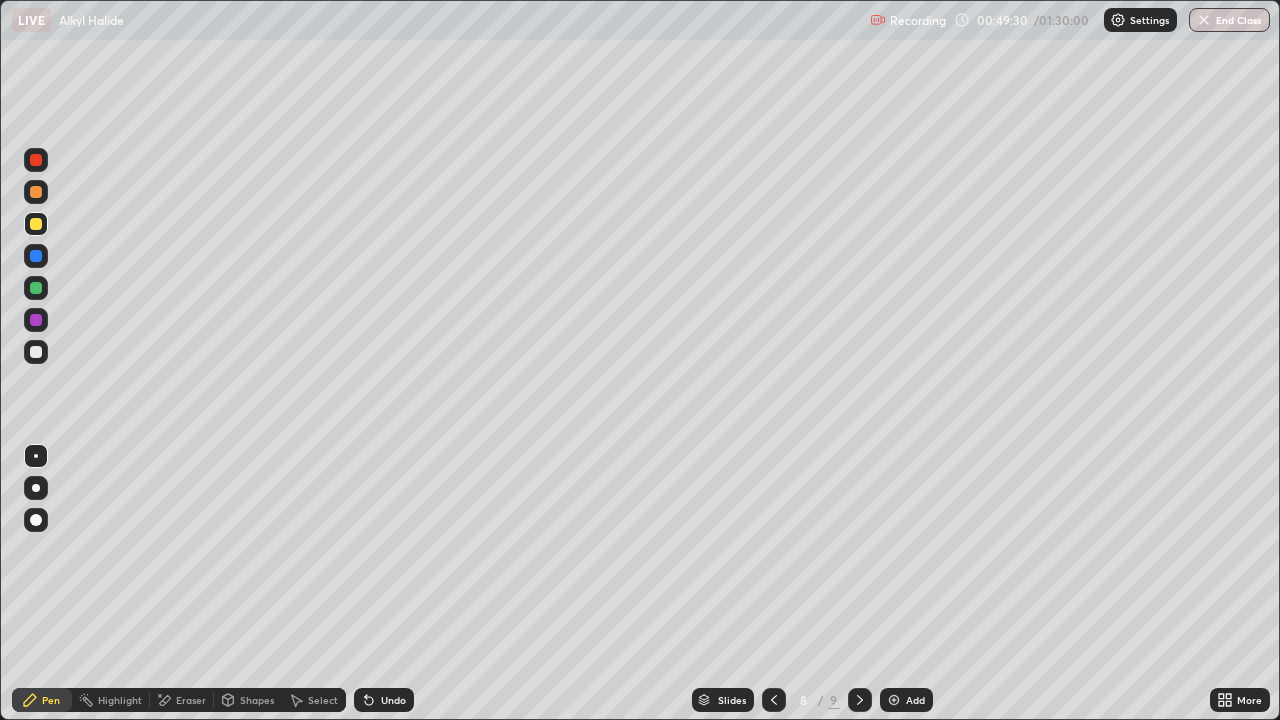 click at bounding box center (36, 352) 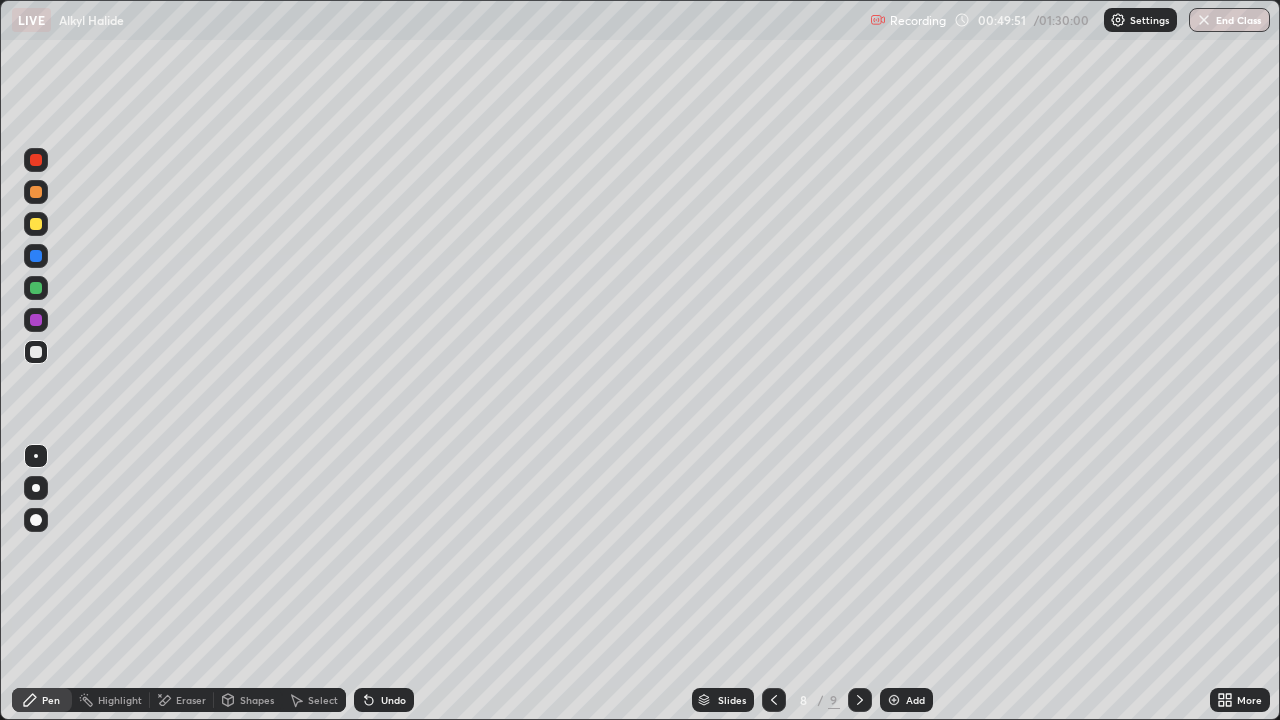 click at bounding box center (36, 256) 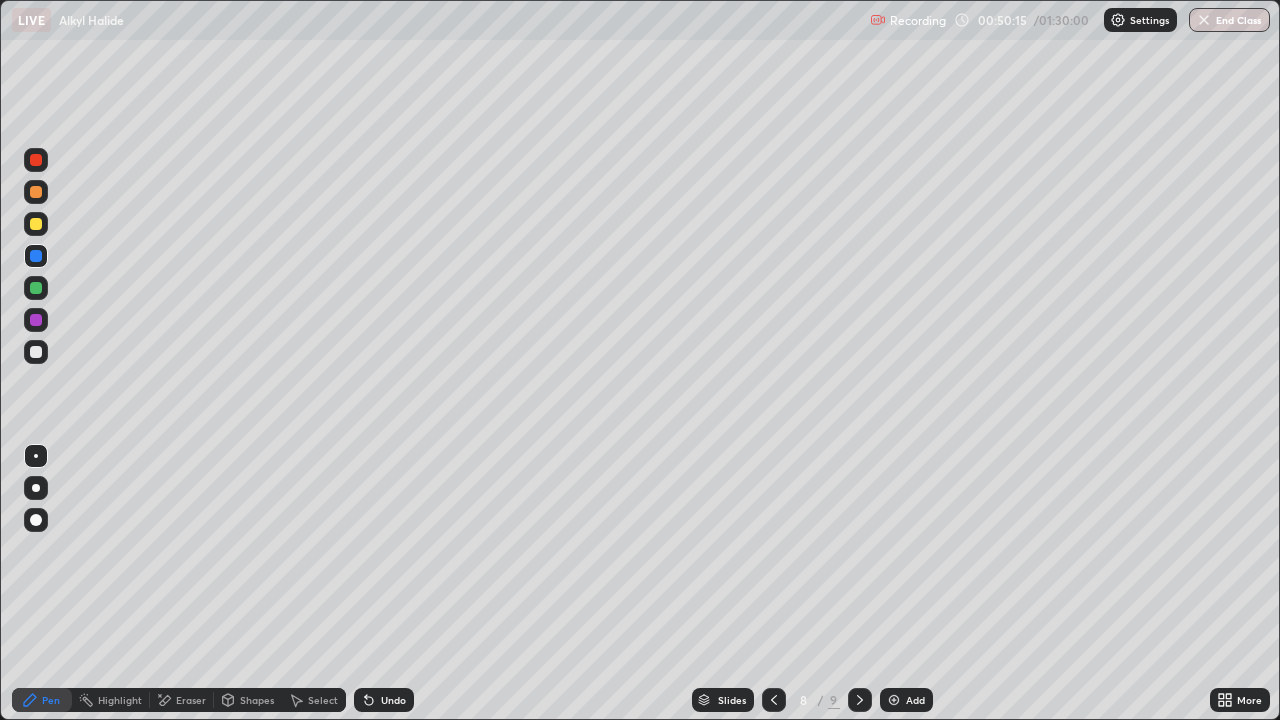 click at bounding box center (36, 224) 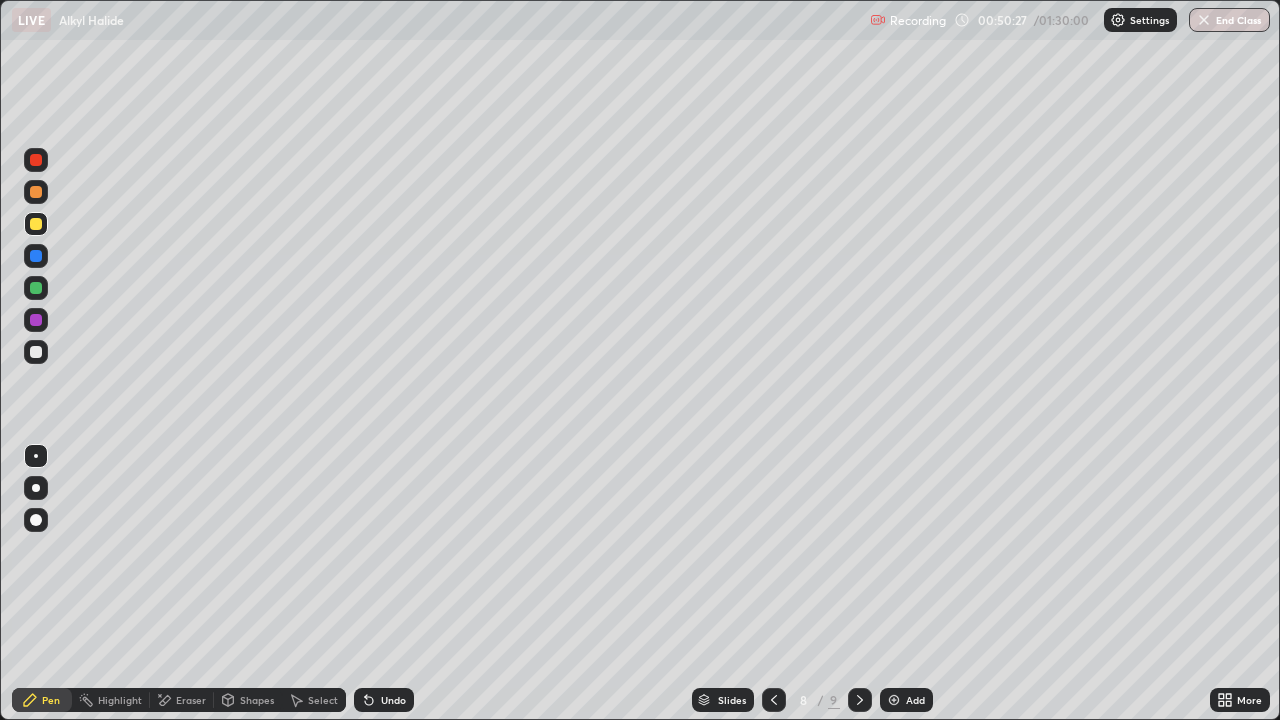 click on "Select" at bounding box center (314, 700) 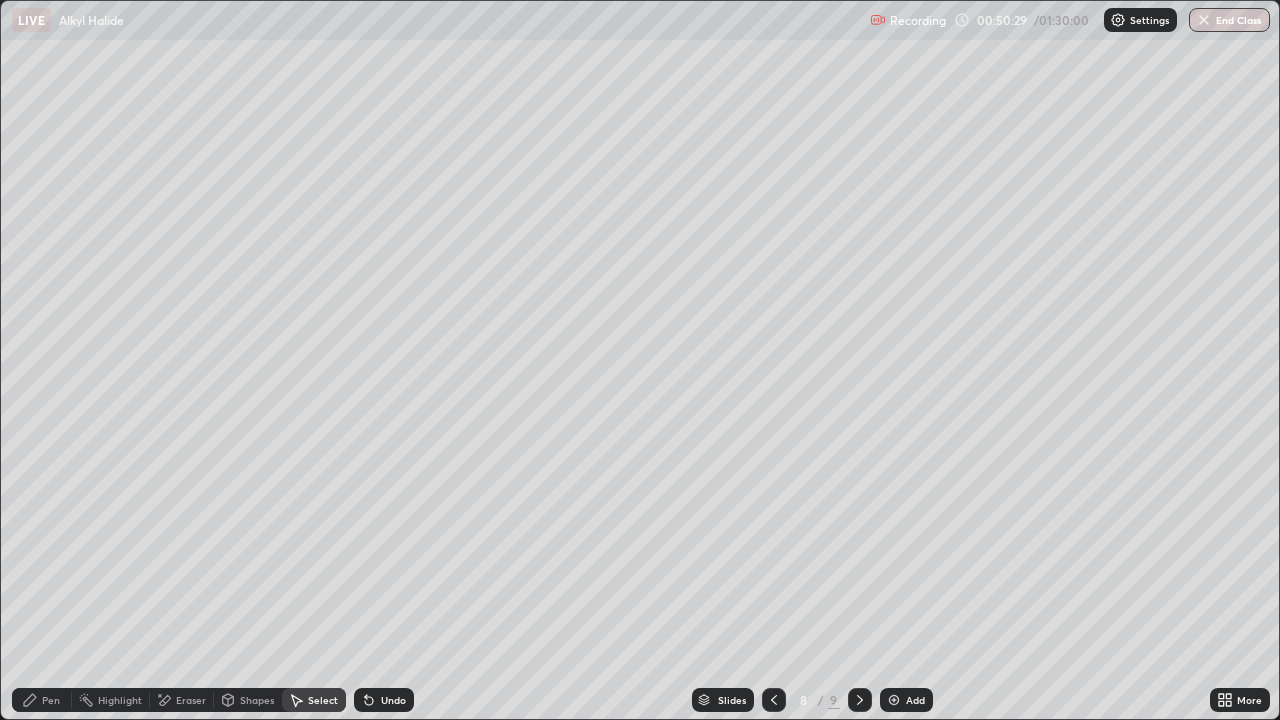 click 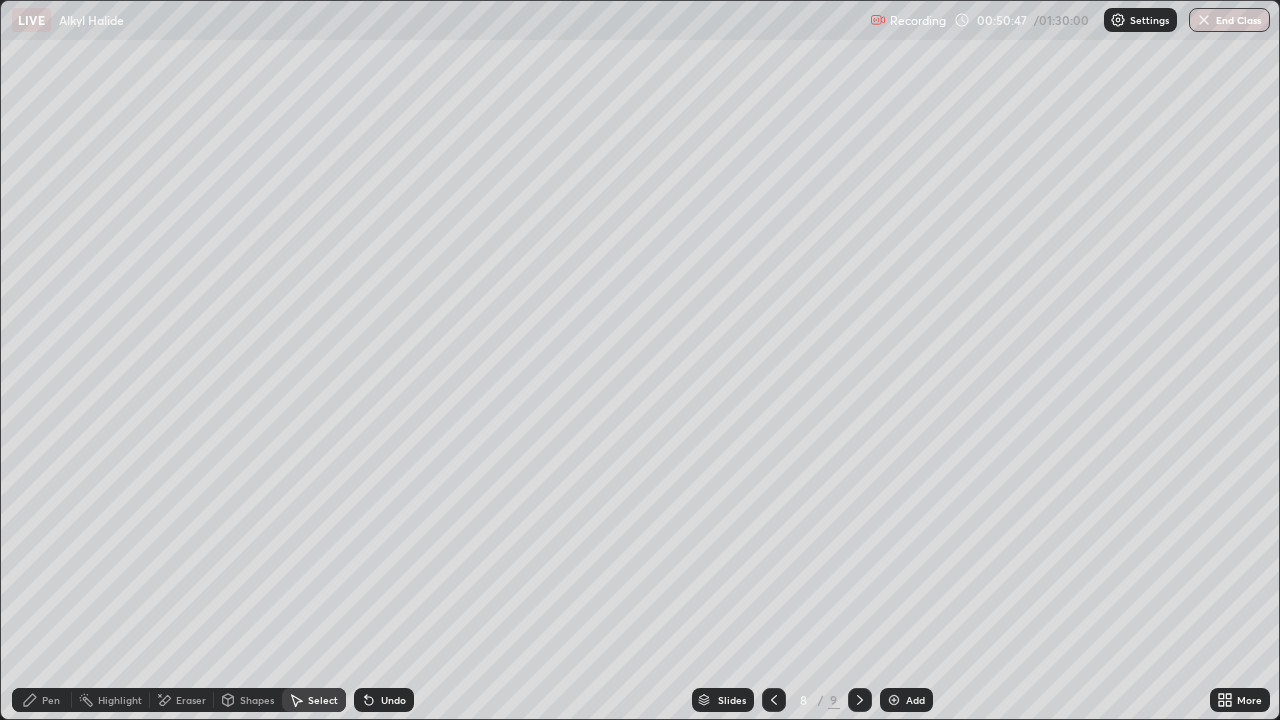 click 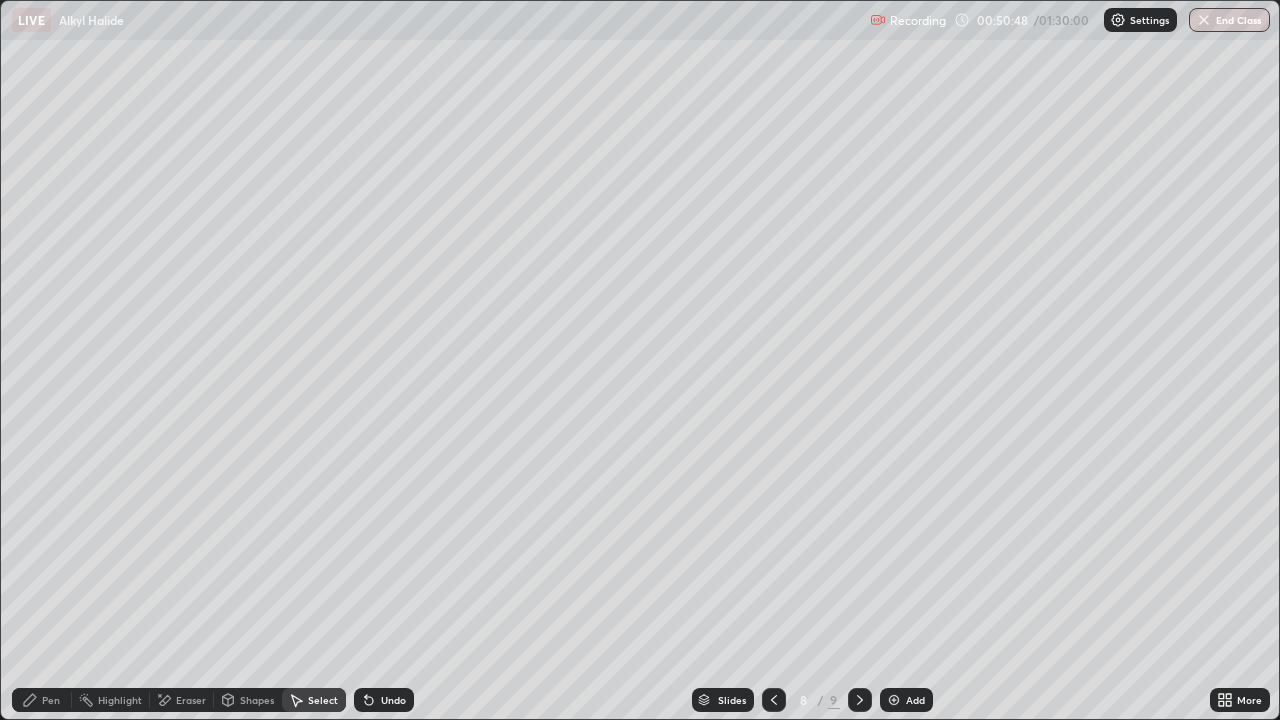 click on "Pen" at bounding box center [42, 700] 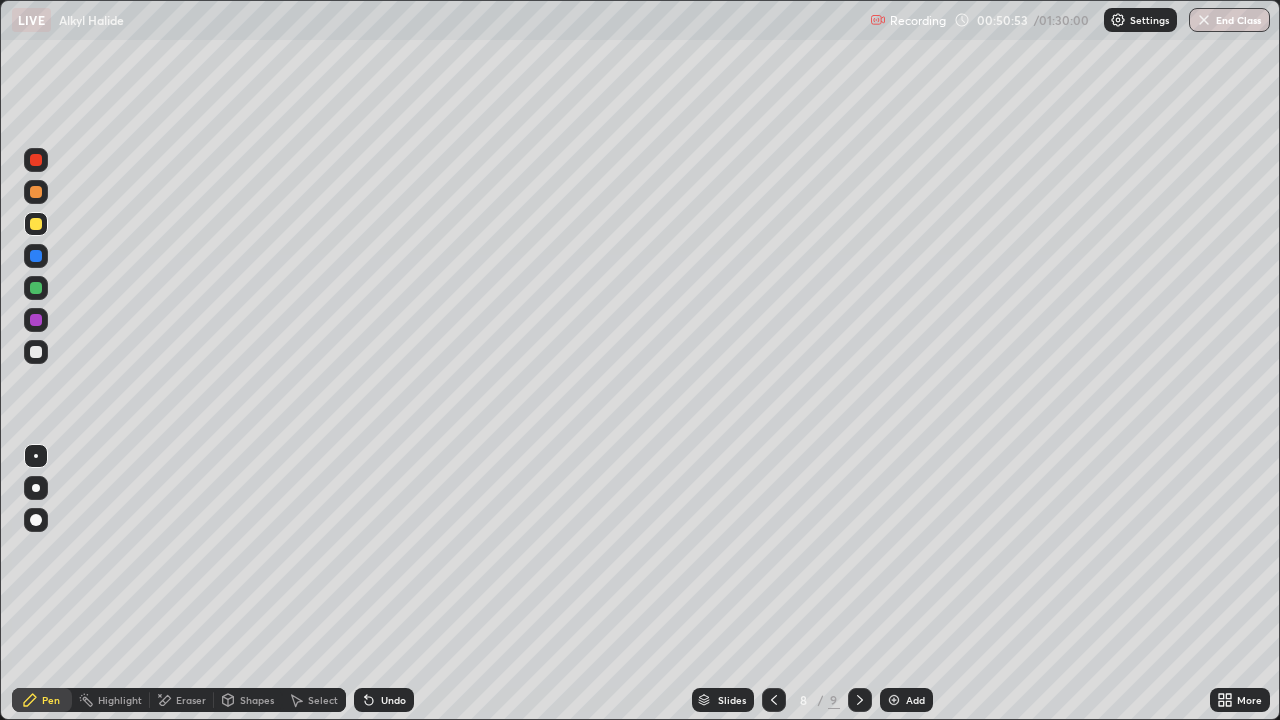 click at bounding box center (36, 352) 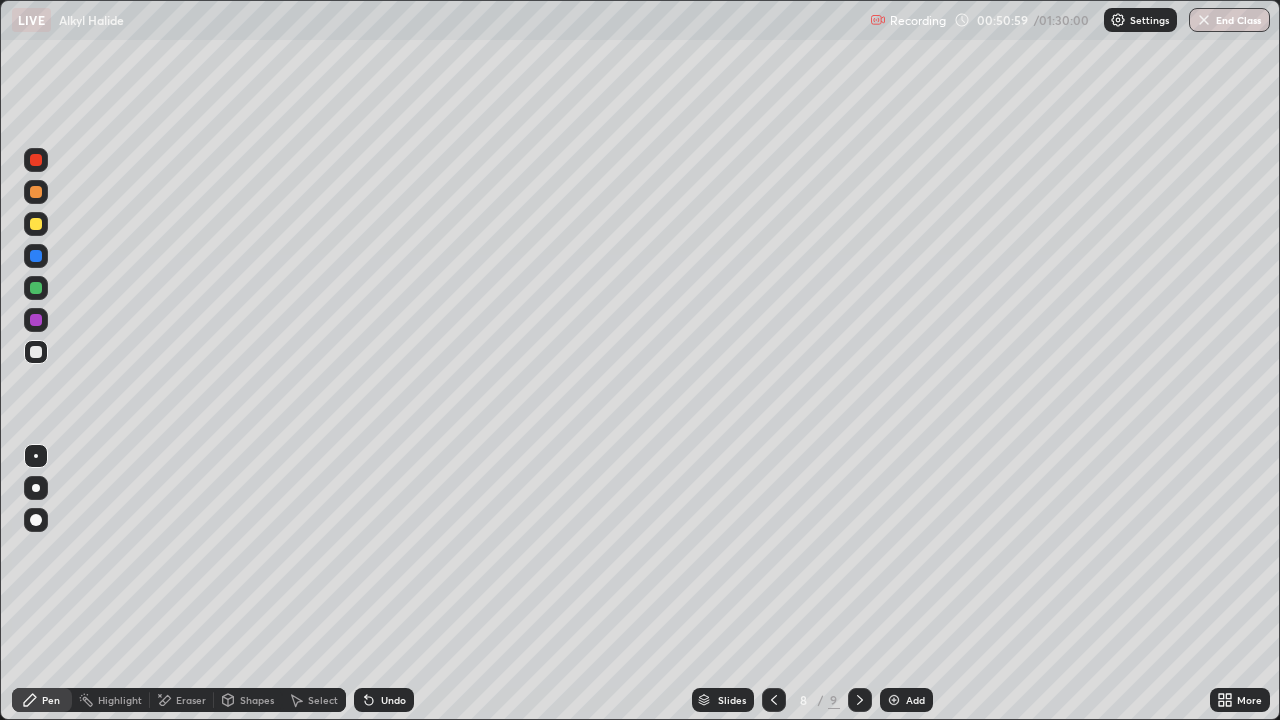 click at bounding box center [36, 256] 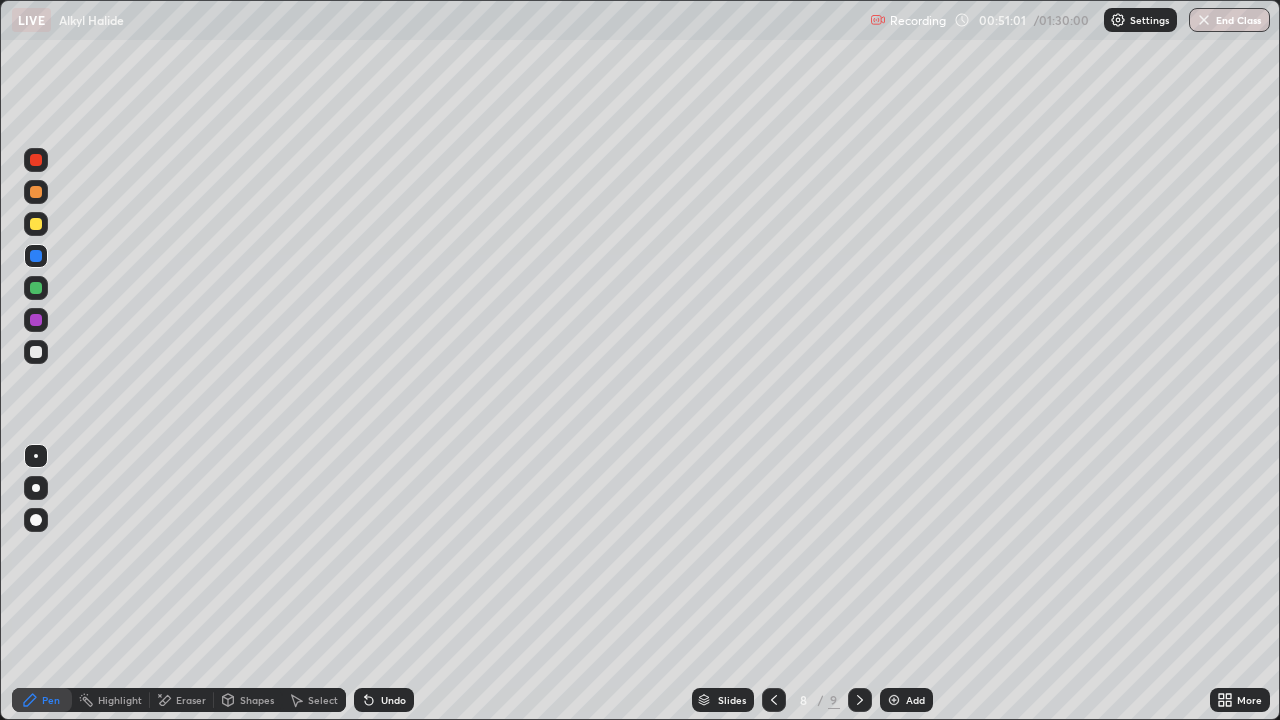 click at bounding box center (36, 256) 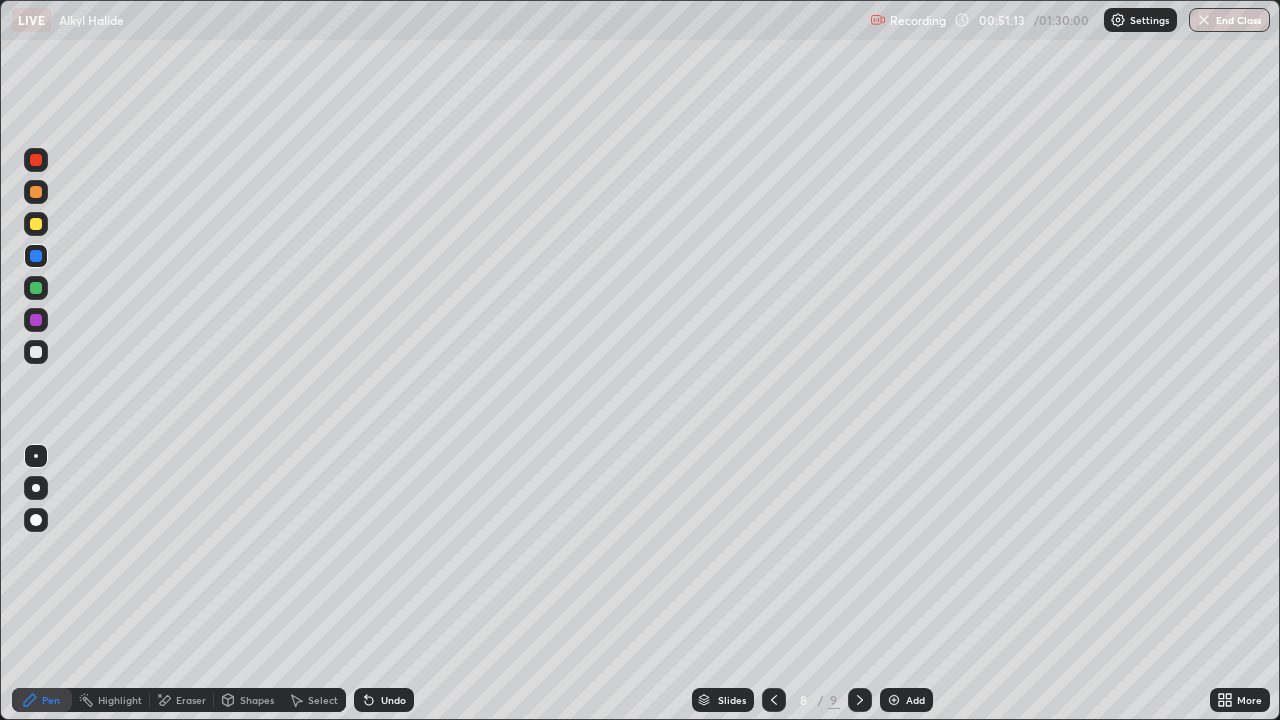 click at bounding box center [36, 288] 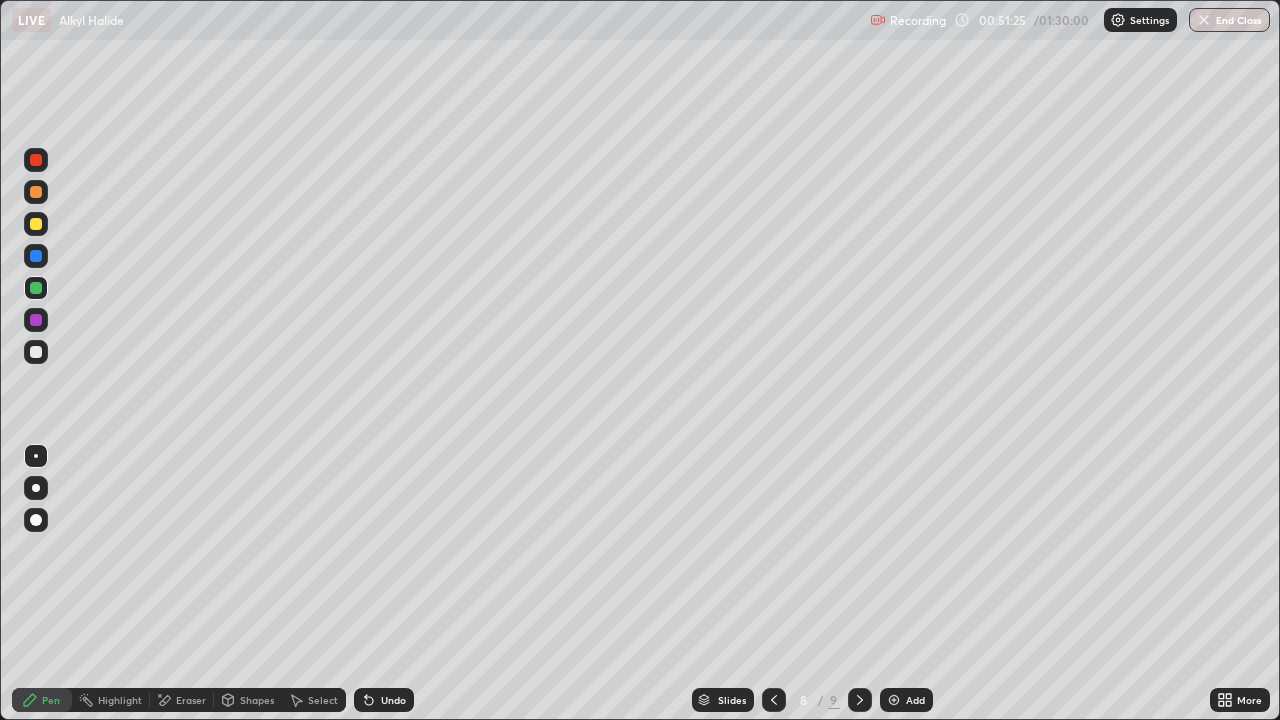 click at bounding box center [36, 352] 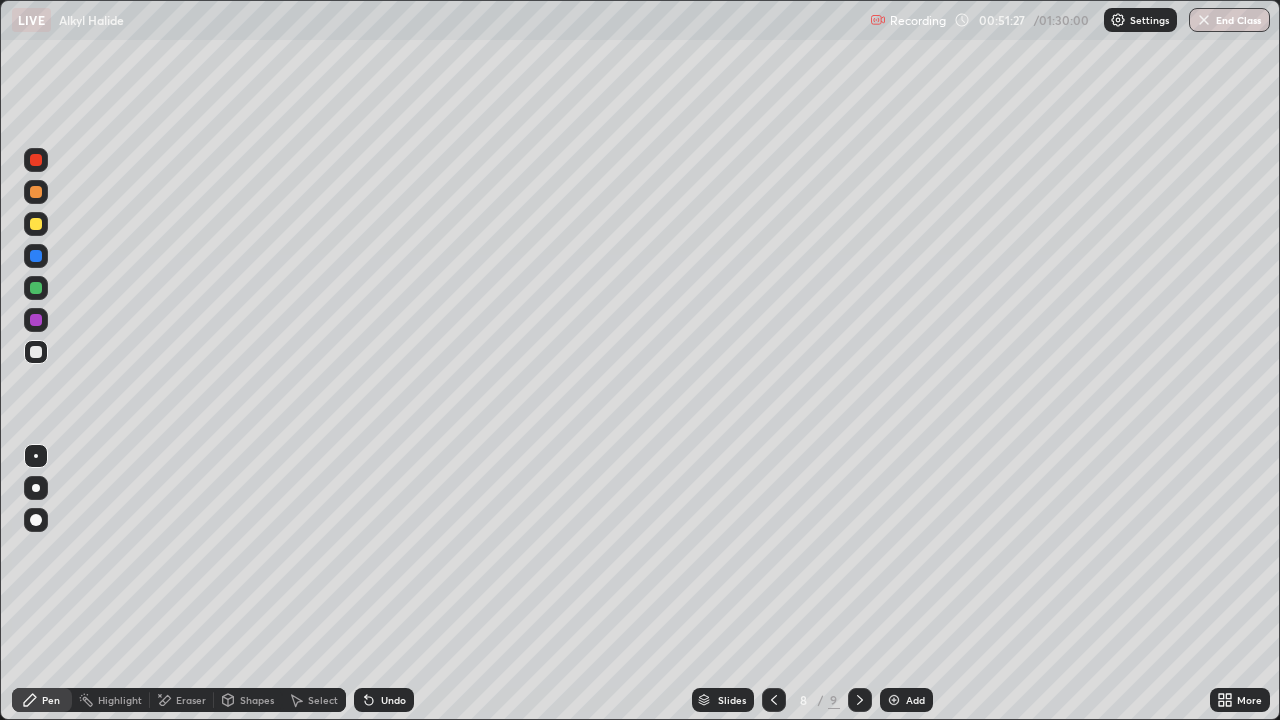 click at bounding box center [36, 288] 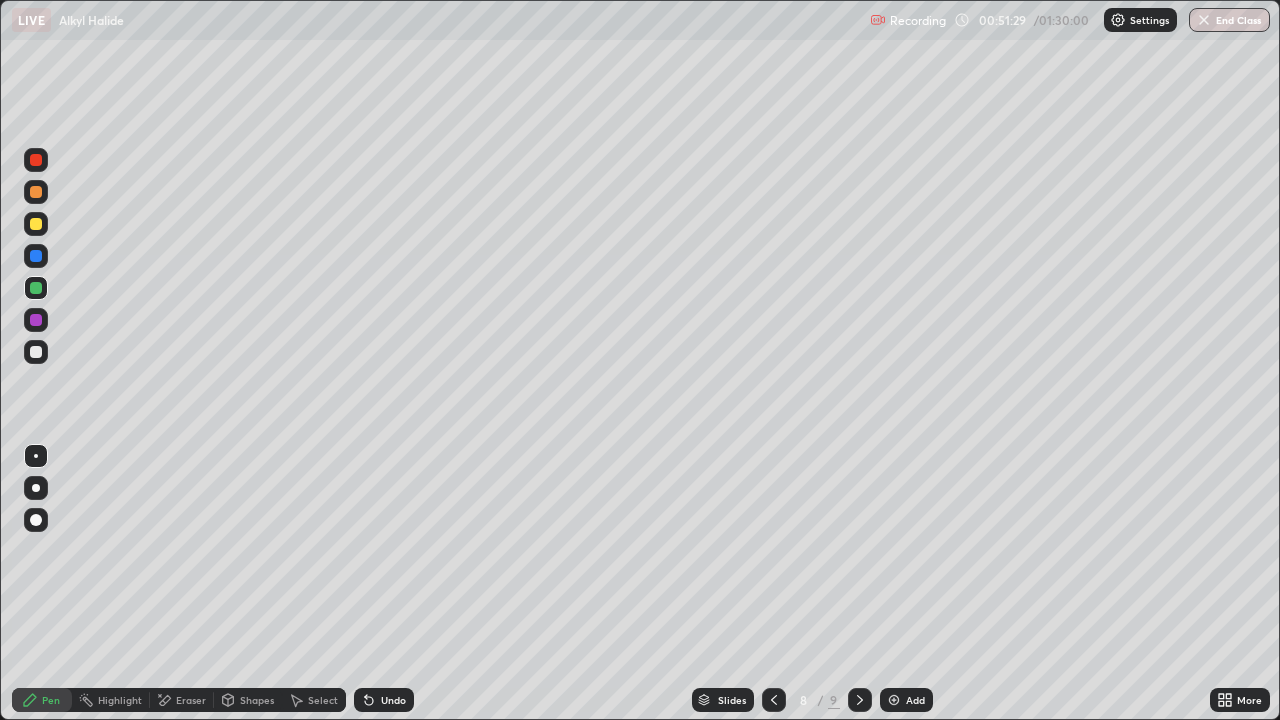 click at bounding box center [36, 352] 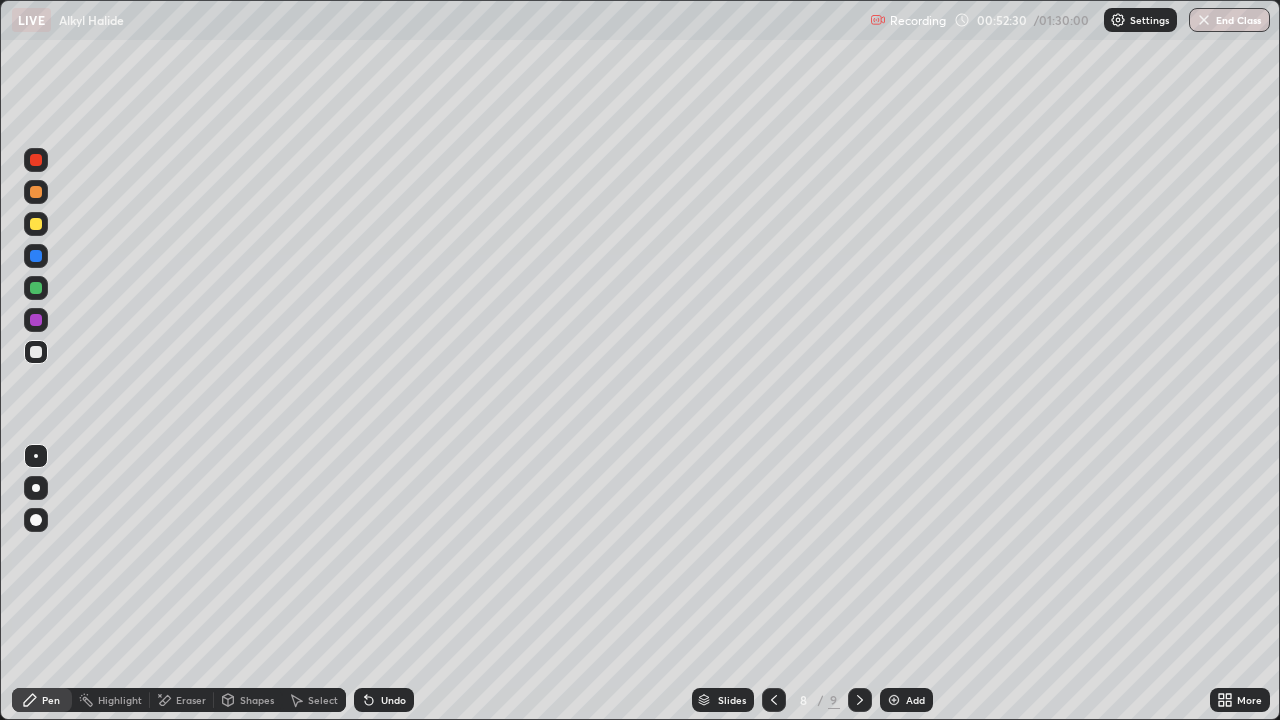 click at bounding box center [36, 256] 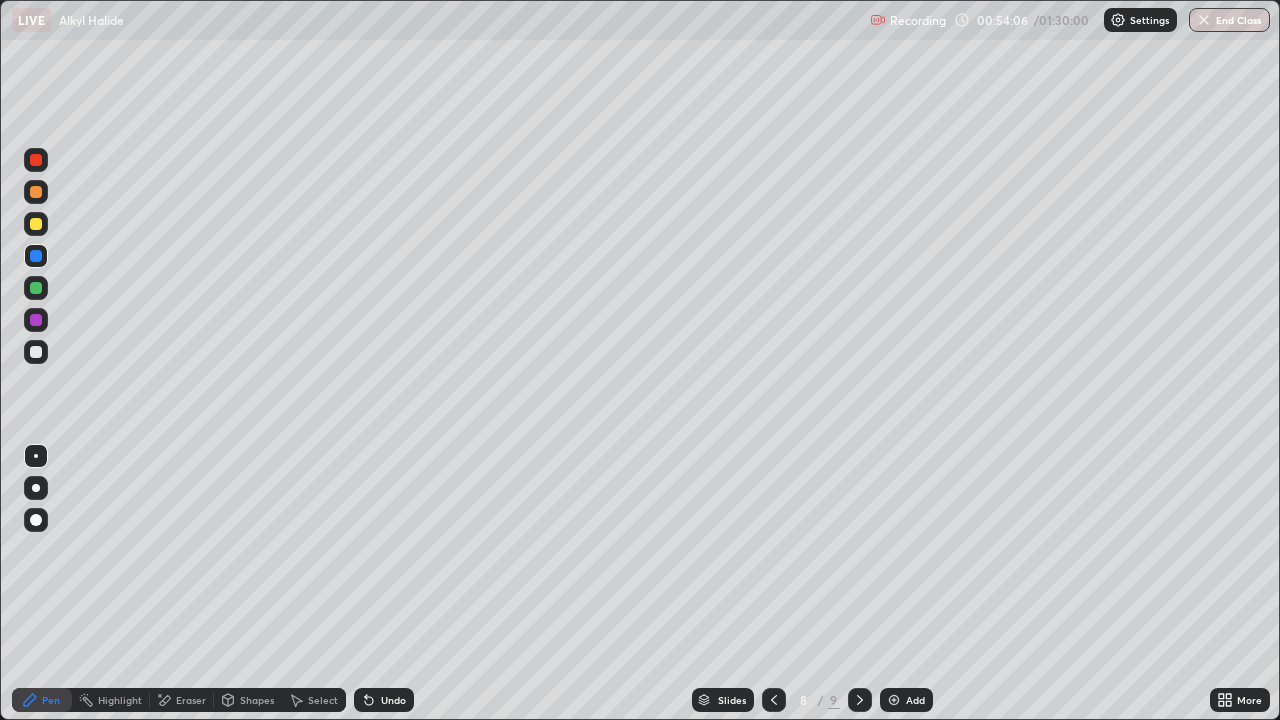 click at bounding box center [36, 224] 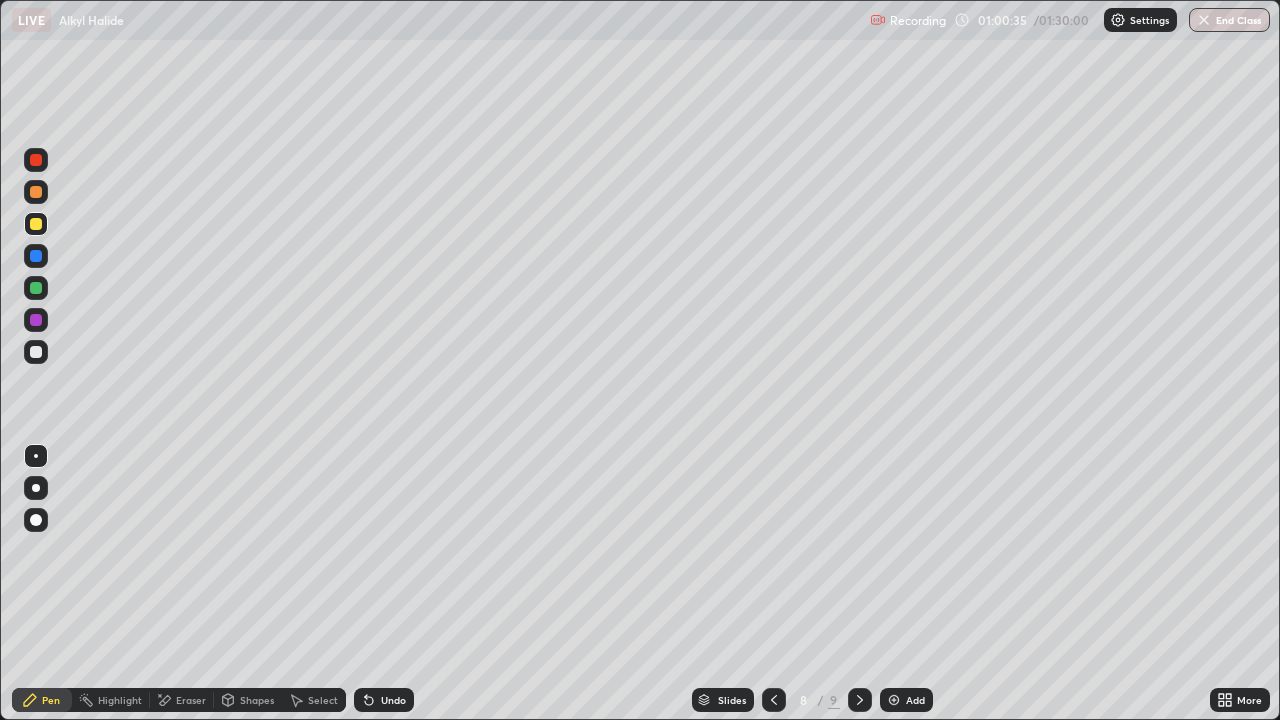 click 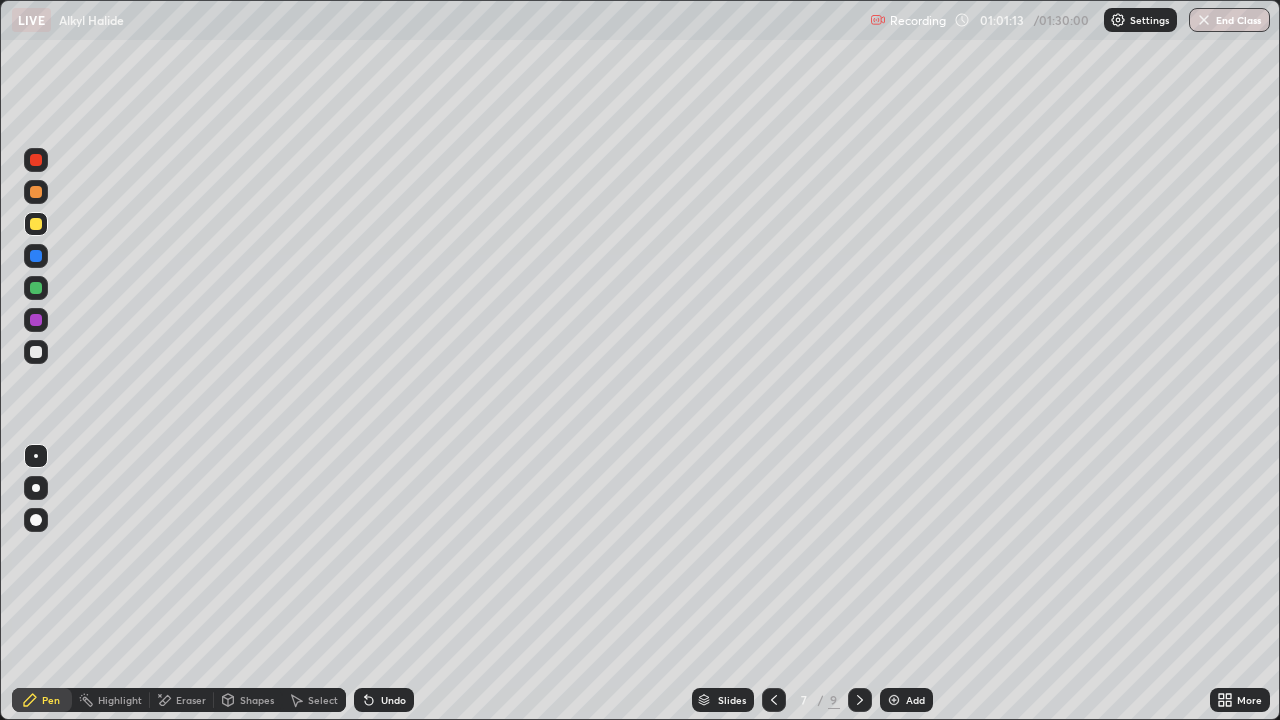 click 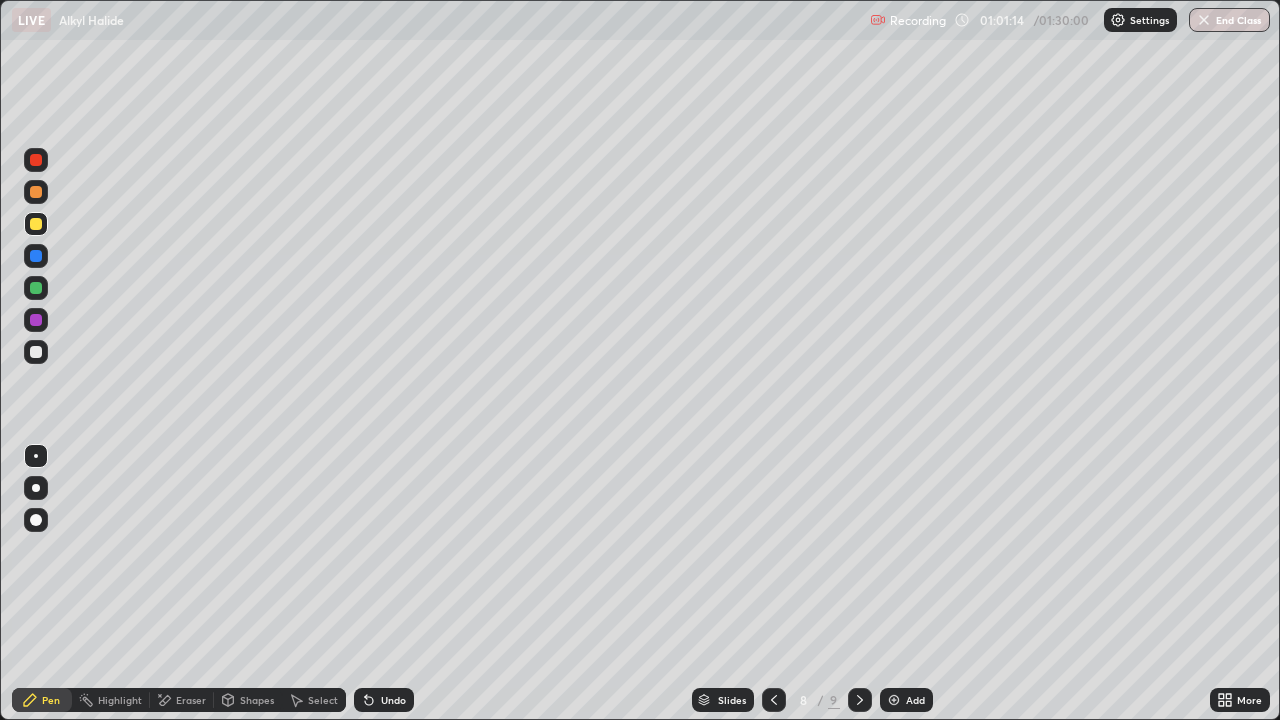 click at bounding box center [894, 700] 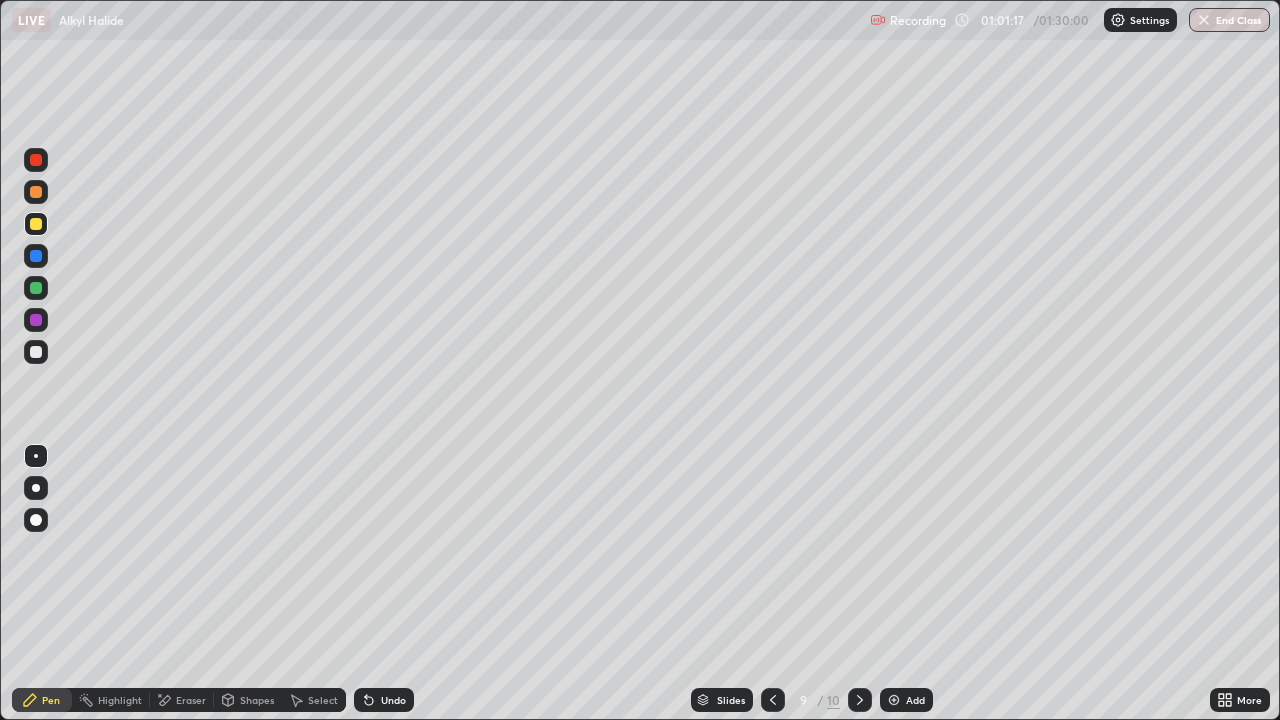 click at bounding box center [36, 352] 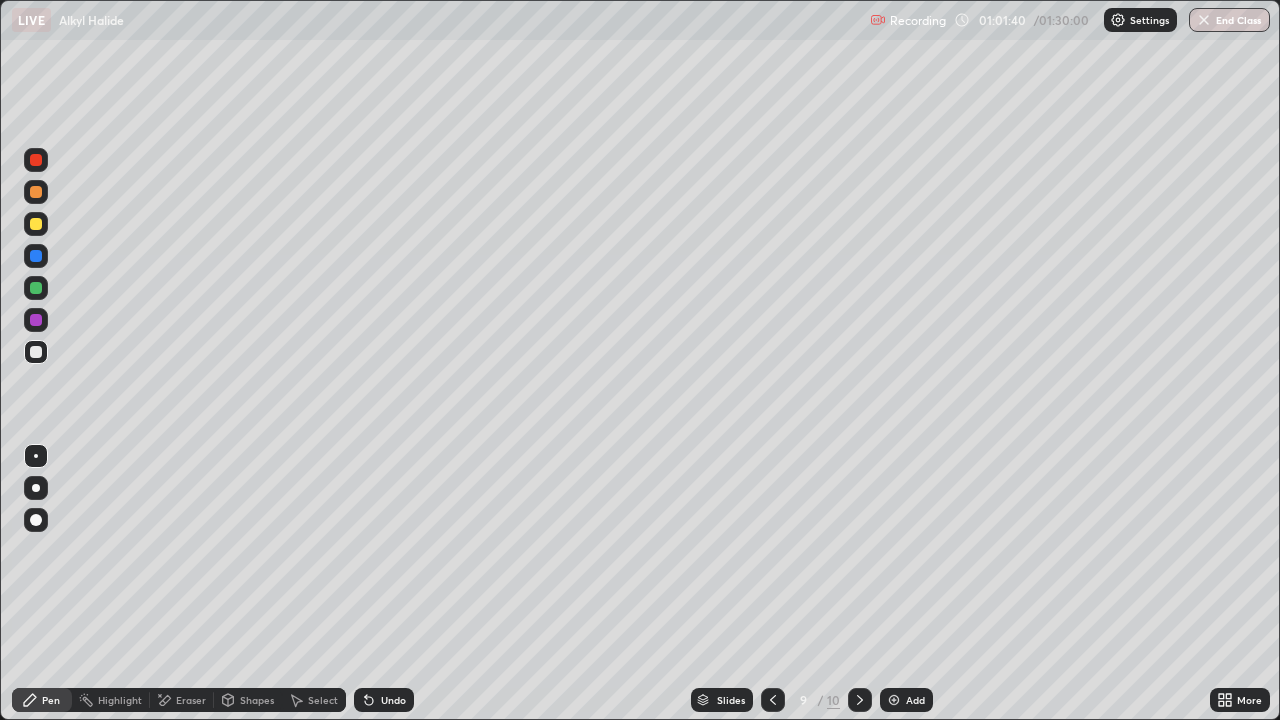 click on "Undo" at bounding box center [384, 700] 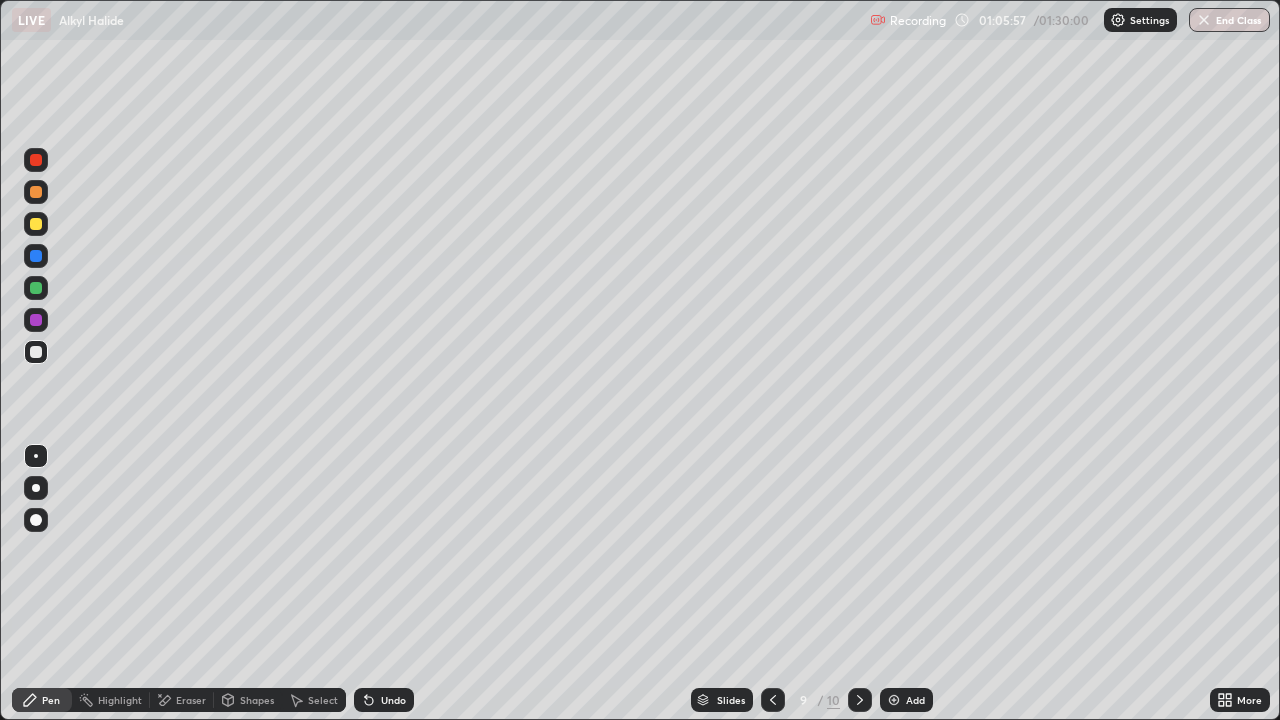 click at bounding box center (36, 288) 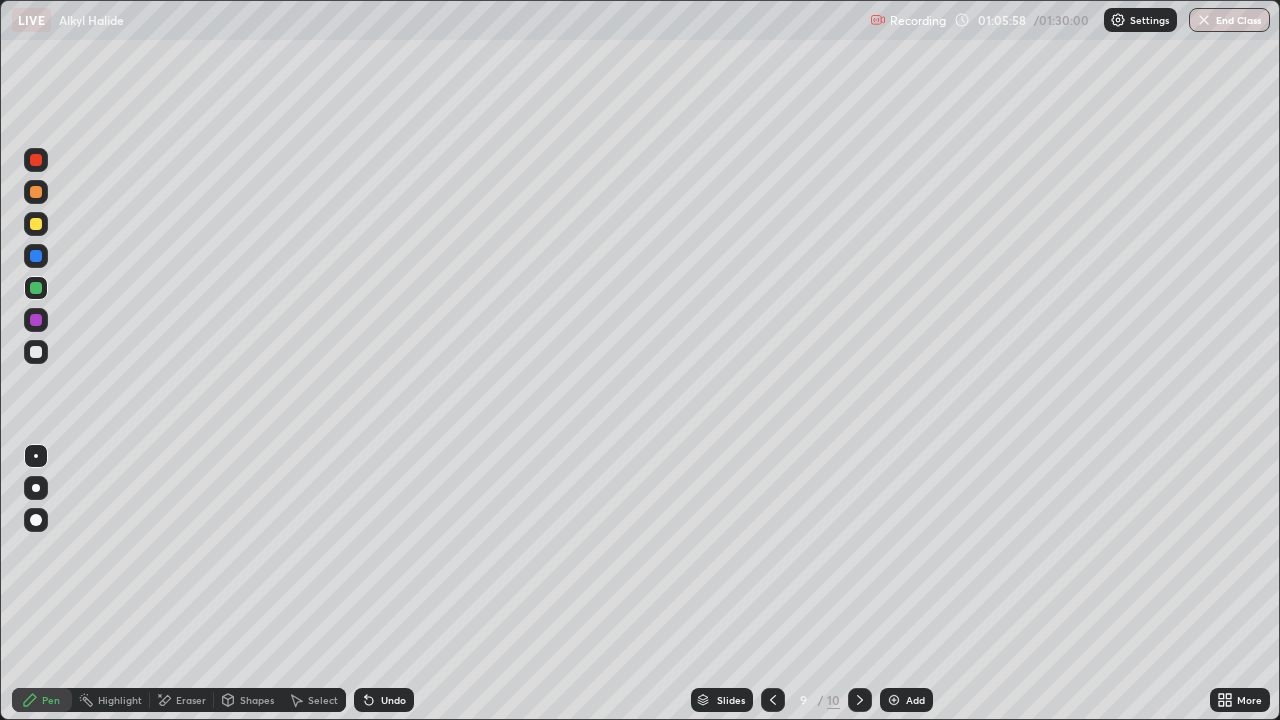 click at bounding box center (36, 488) 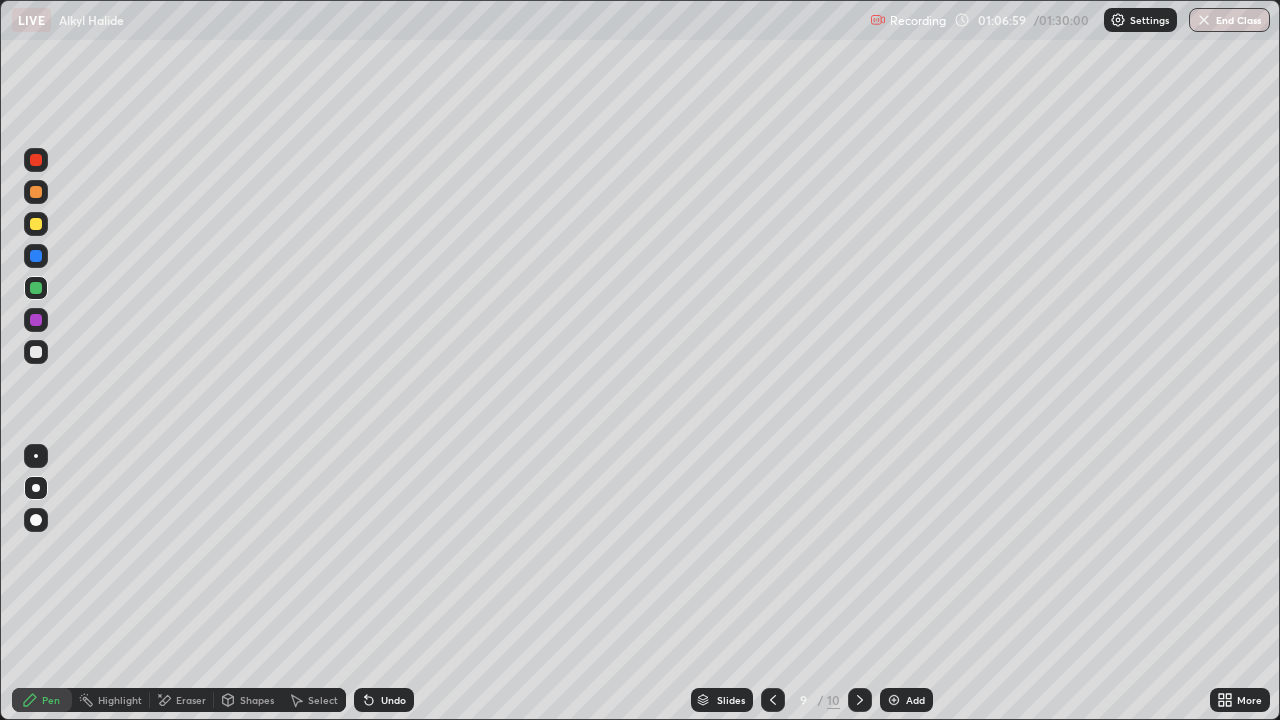 click at bounding box center [36, 456] 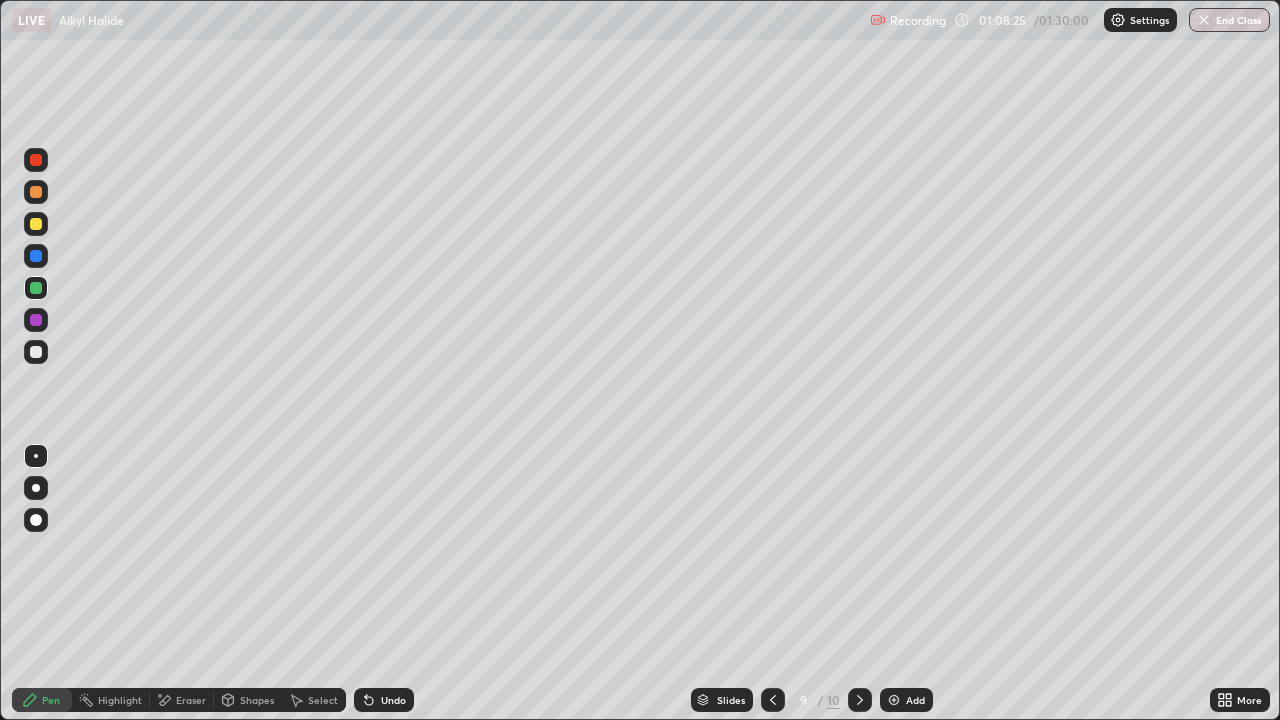 click on "Add" at bounding box center [915, 700] 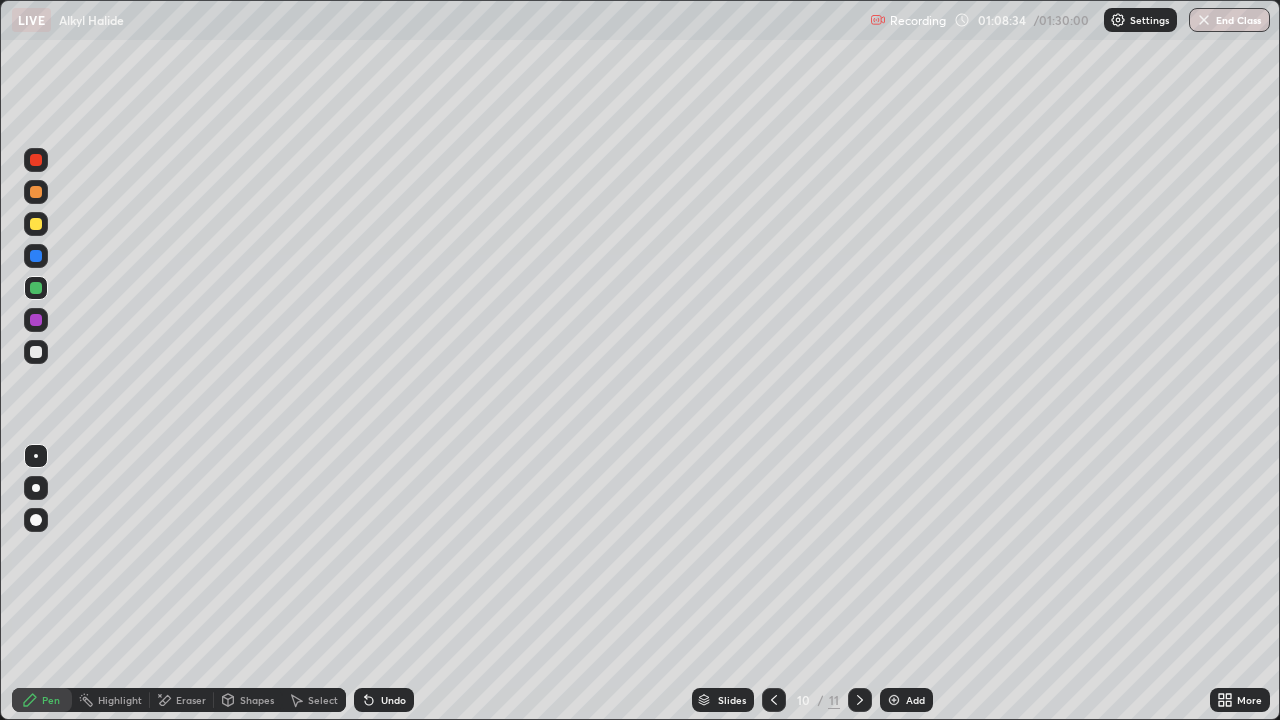 click at bounding box center [36, 352] 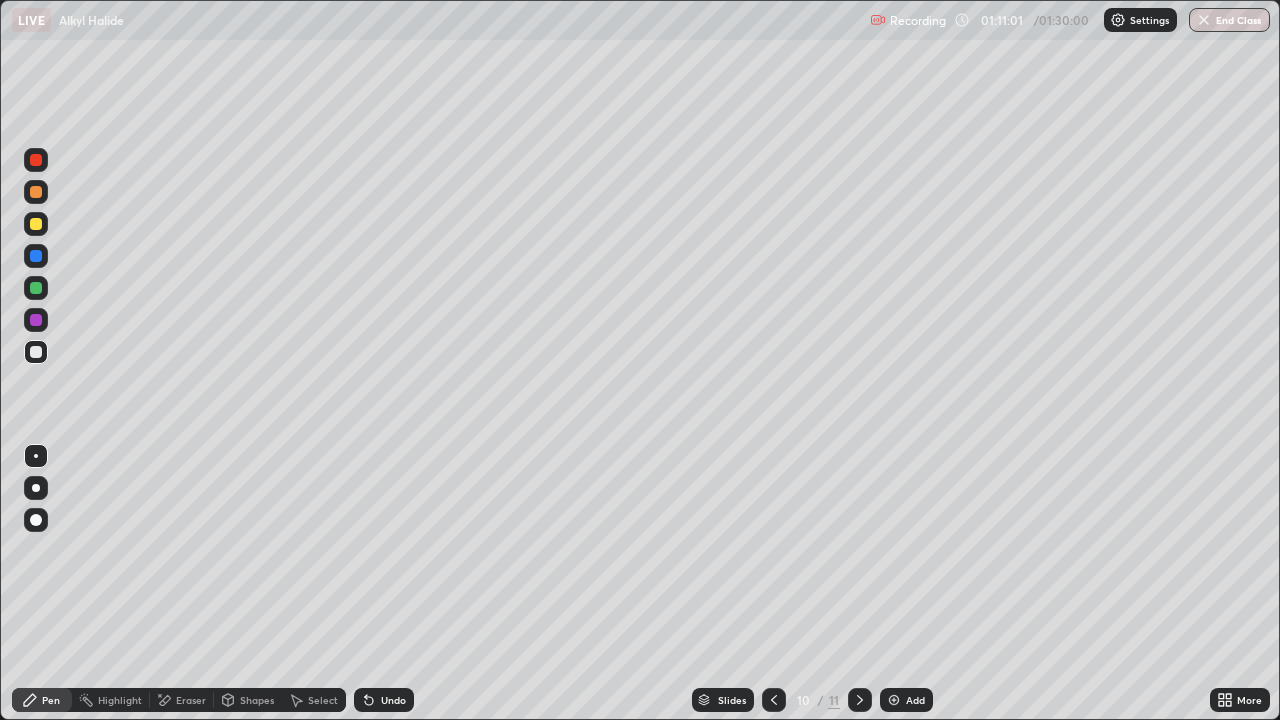 click at bounding box center [36, 192] 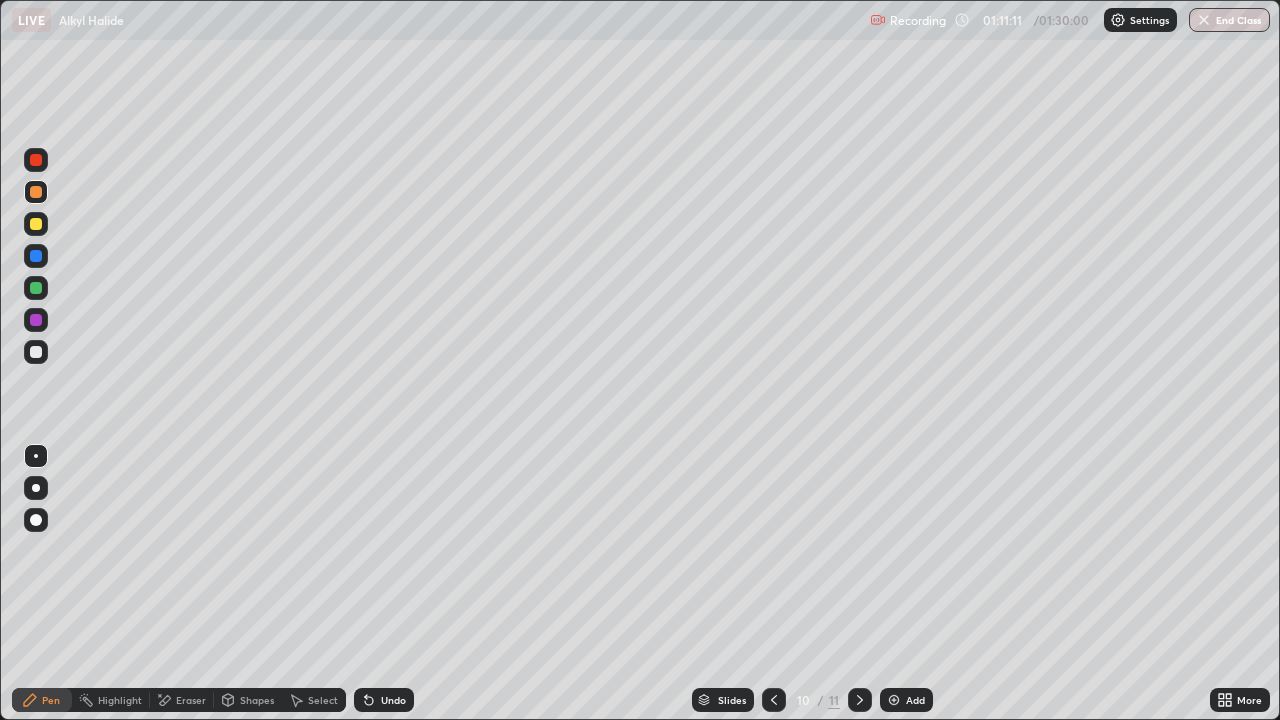 click at bounding box center (36, 192) 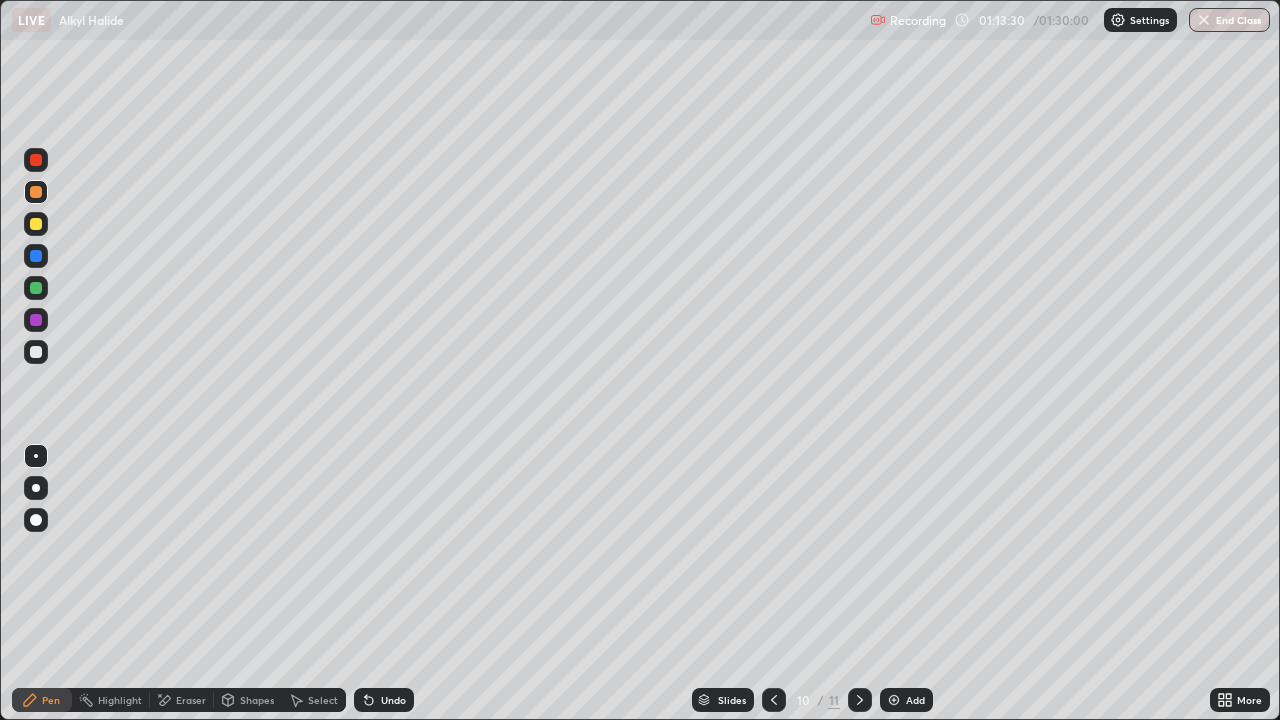 click on "Eraser" at bounding box center [191, 700] 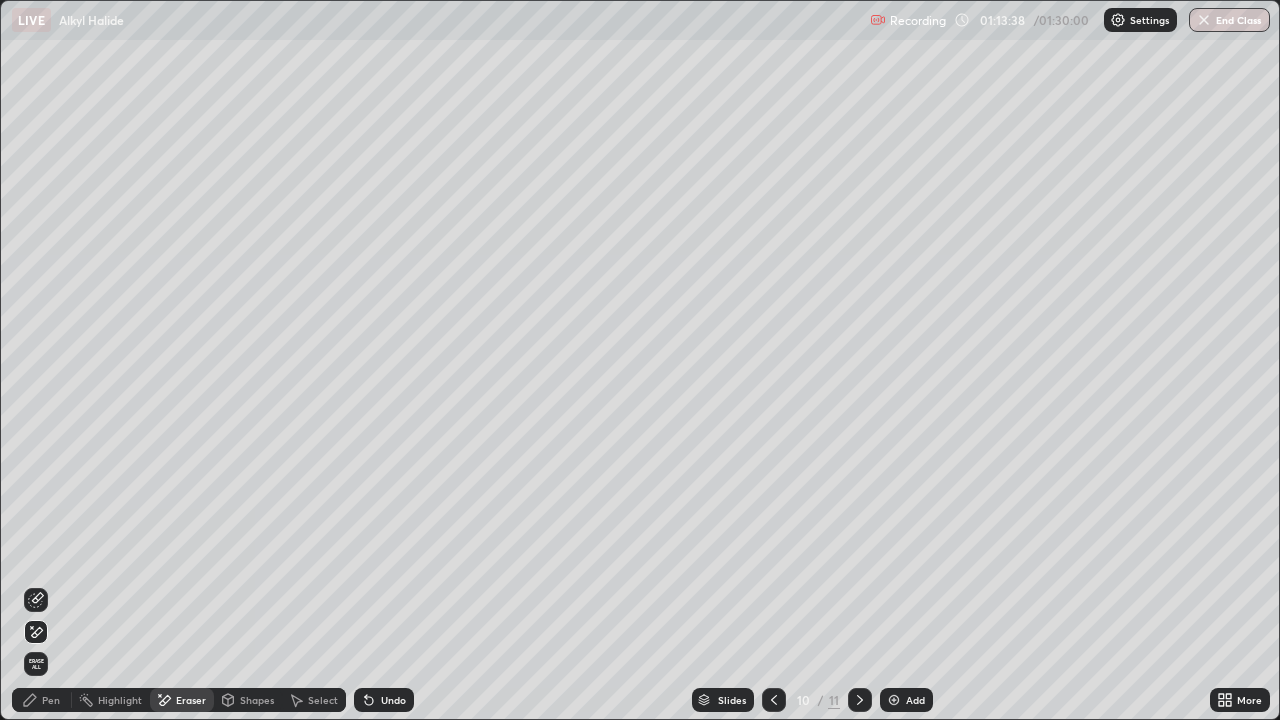click 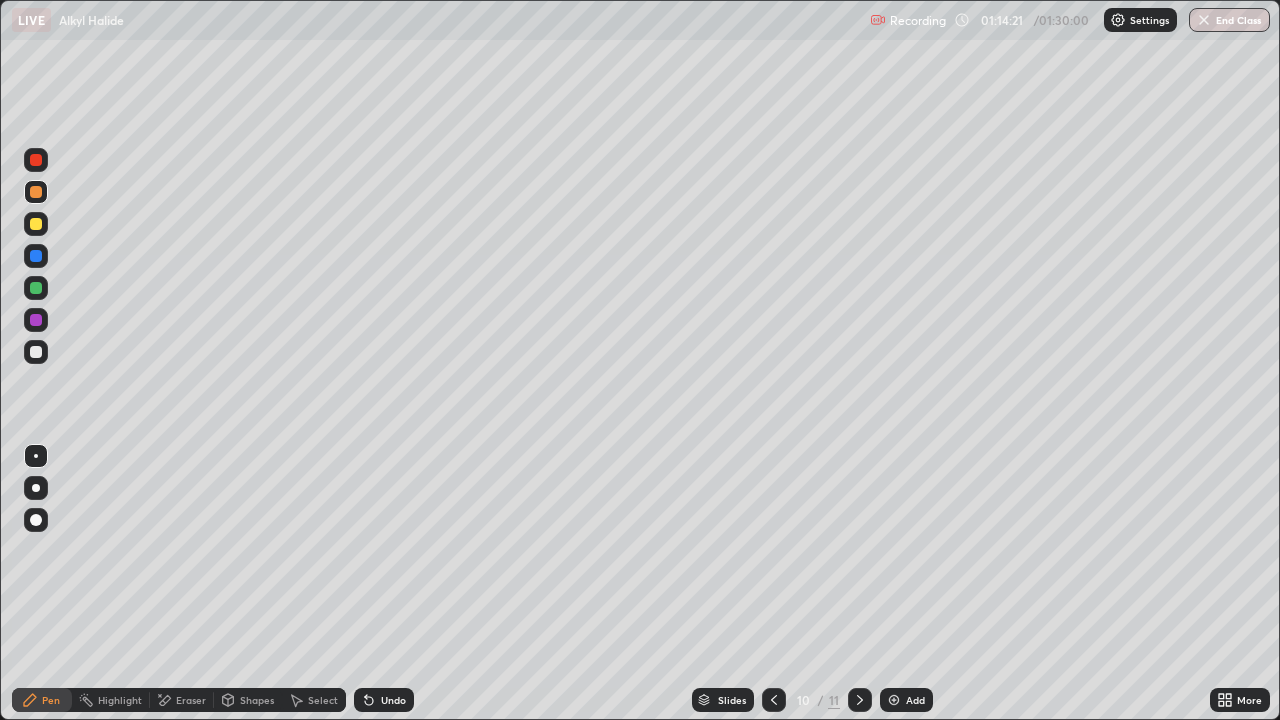 click on "Undo" at bounding box center [384, 700] 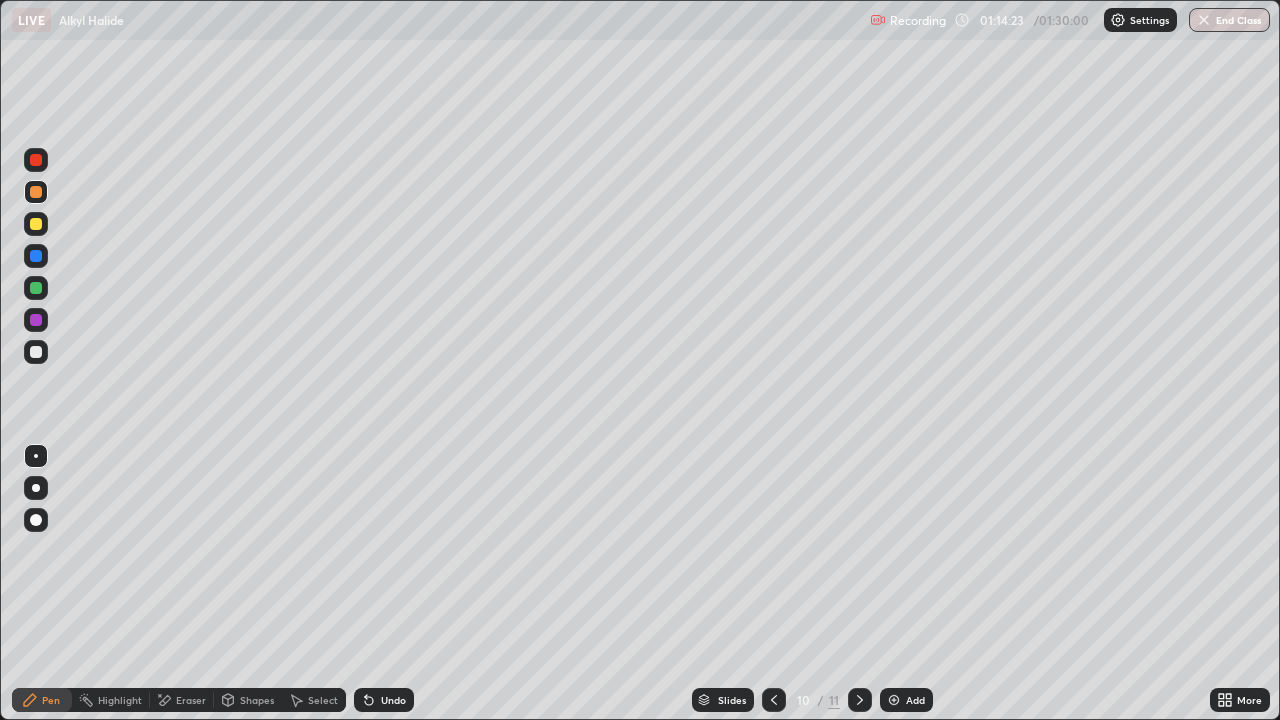 click on "Undo" at bounding box center [393, 700] 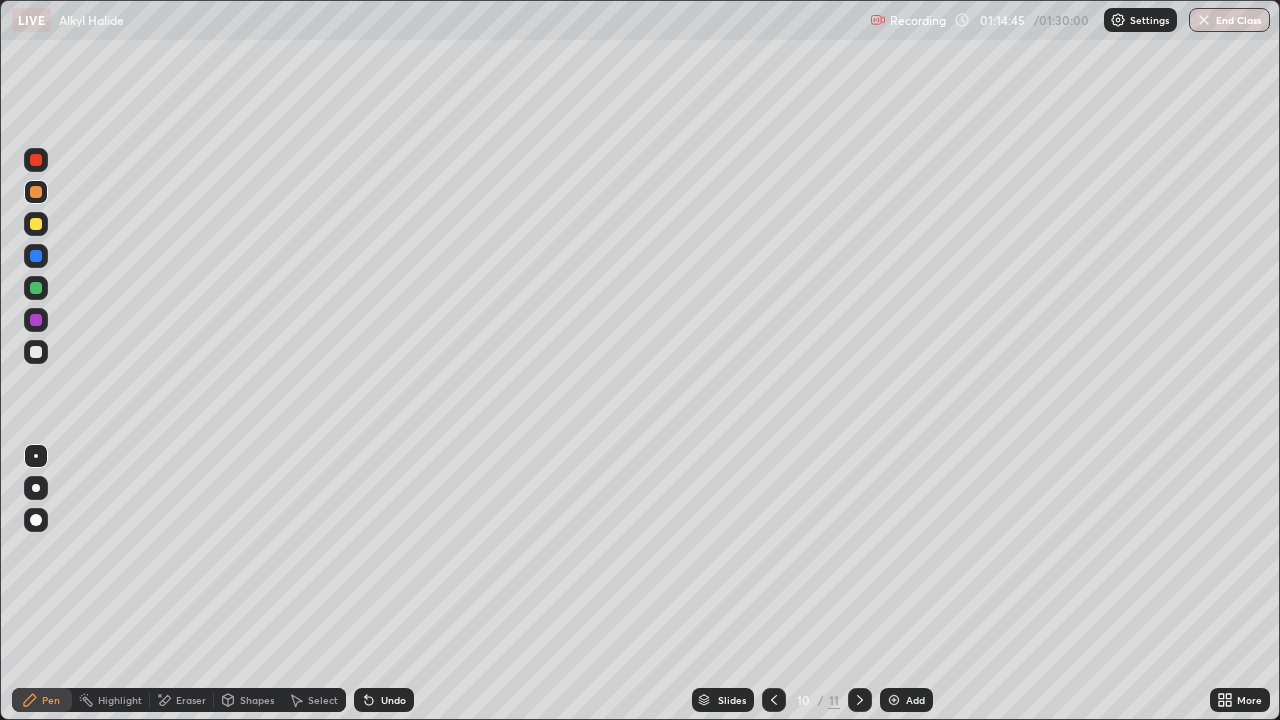 click at bounding box center (36, 256) 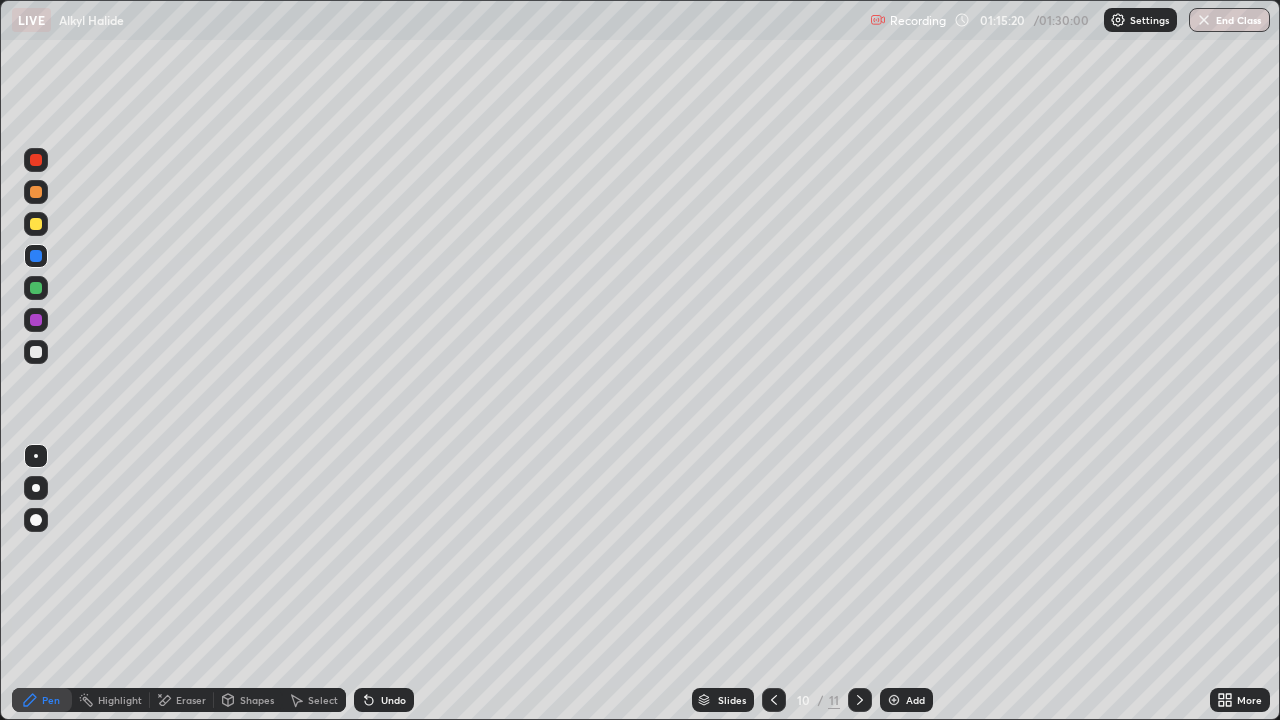 click on "Eraser" at bounding box center (191, 700) 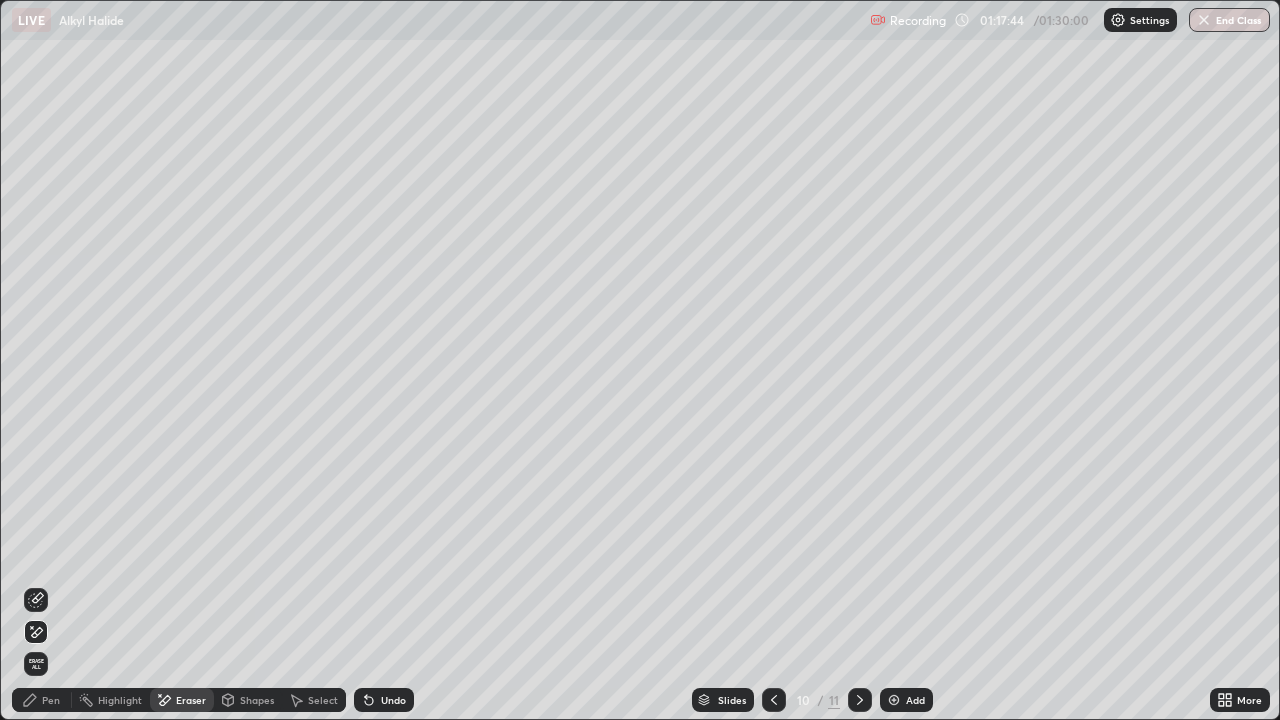 click on "Add" at bounding box center [915, 700] 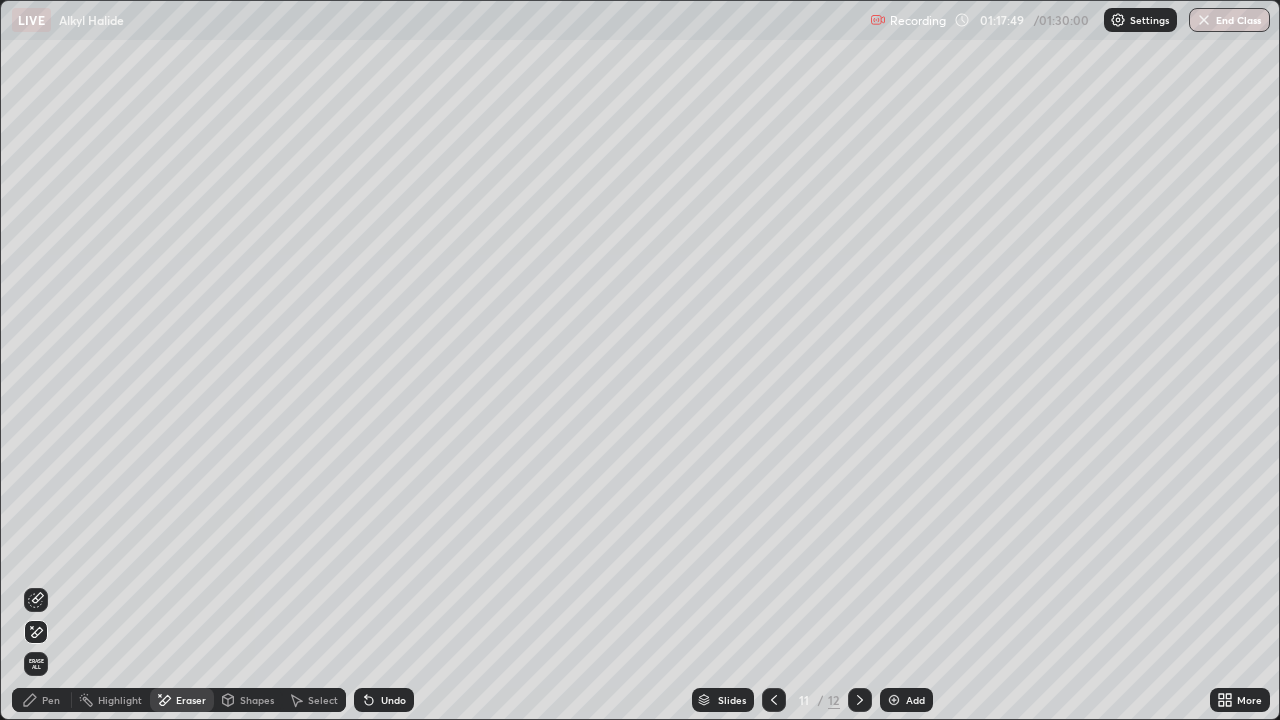 click on "Pen" at bounding box center [42, 700] 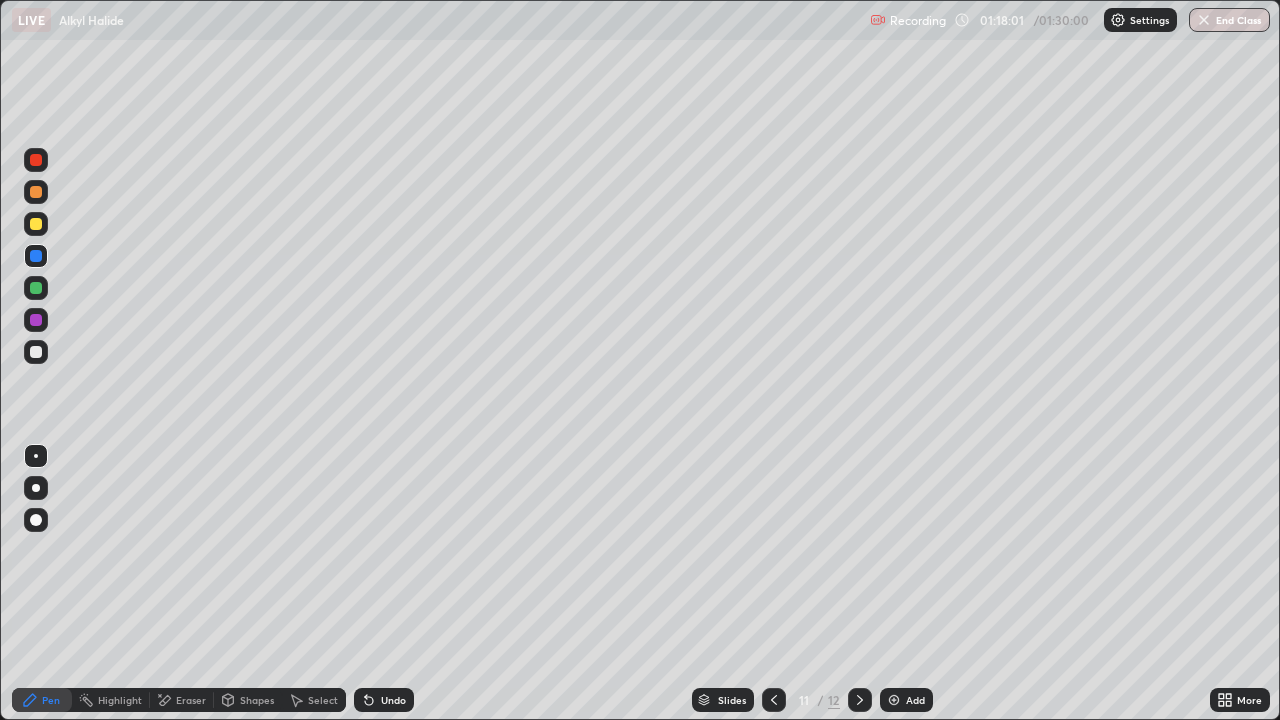click on "Undo" at bounding box center (384, 700) 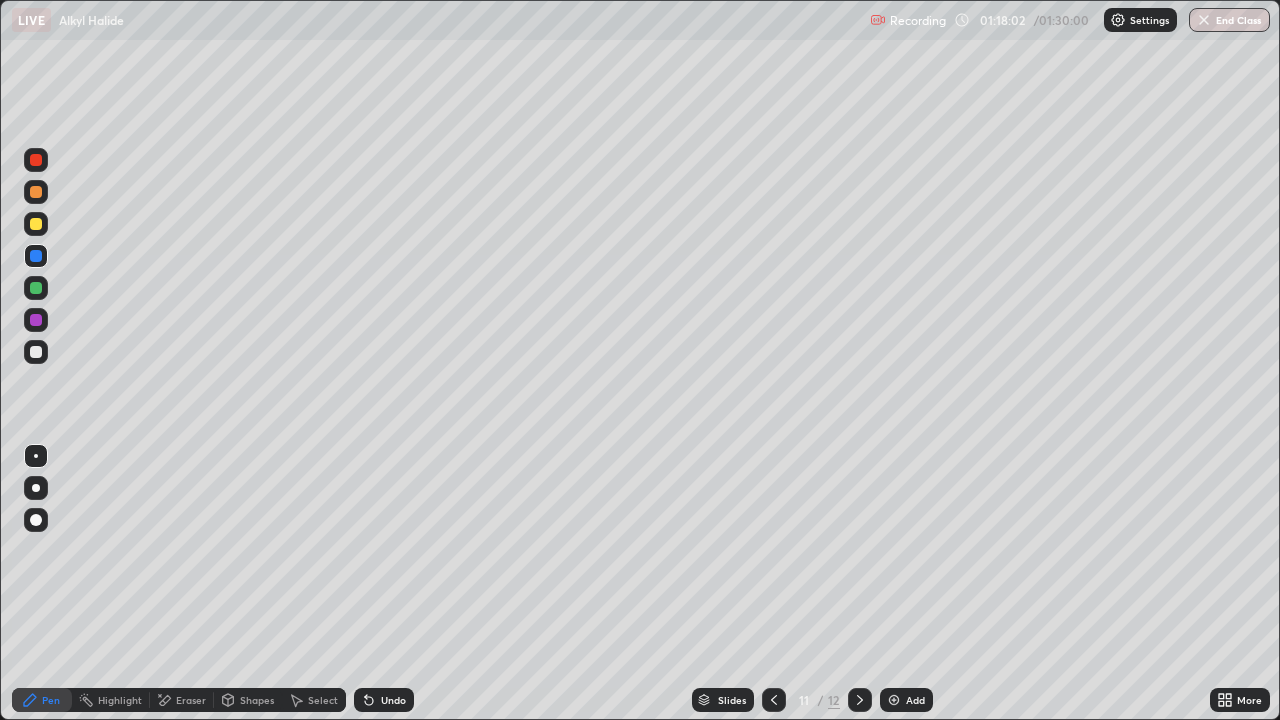 click on "Undo" at bounding box center (393, 700) 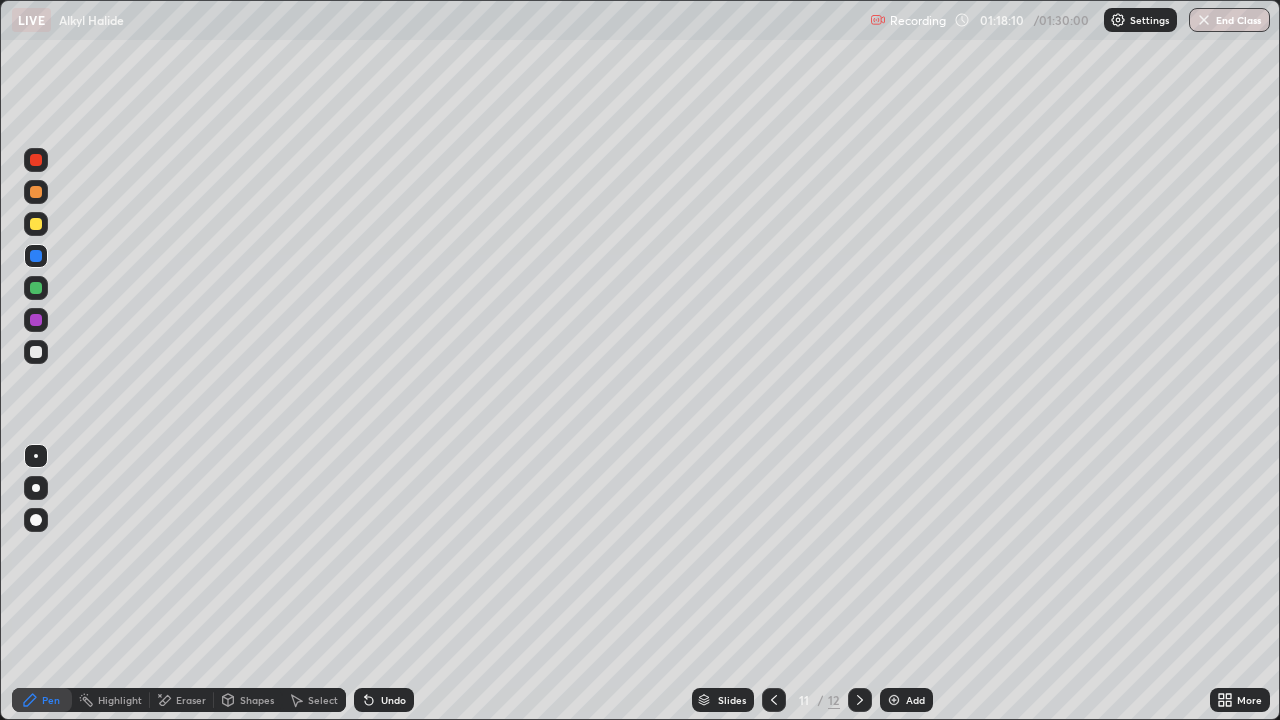 click on "Undo" at bounding box center [384, 700] 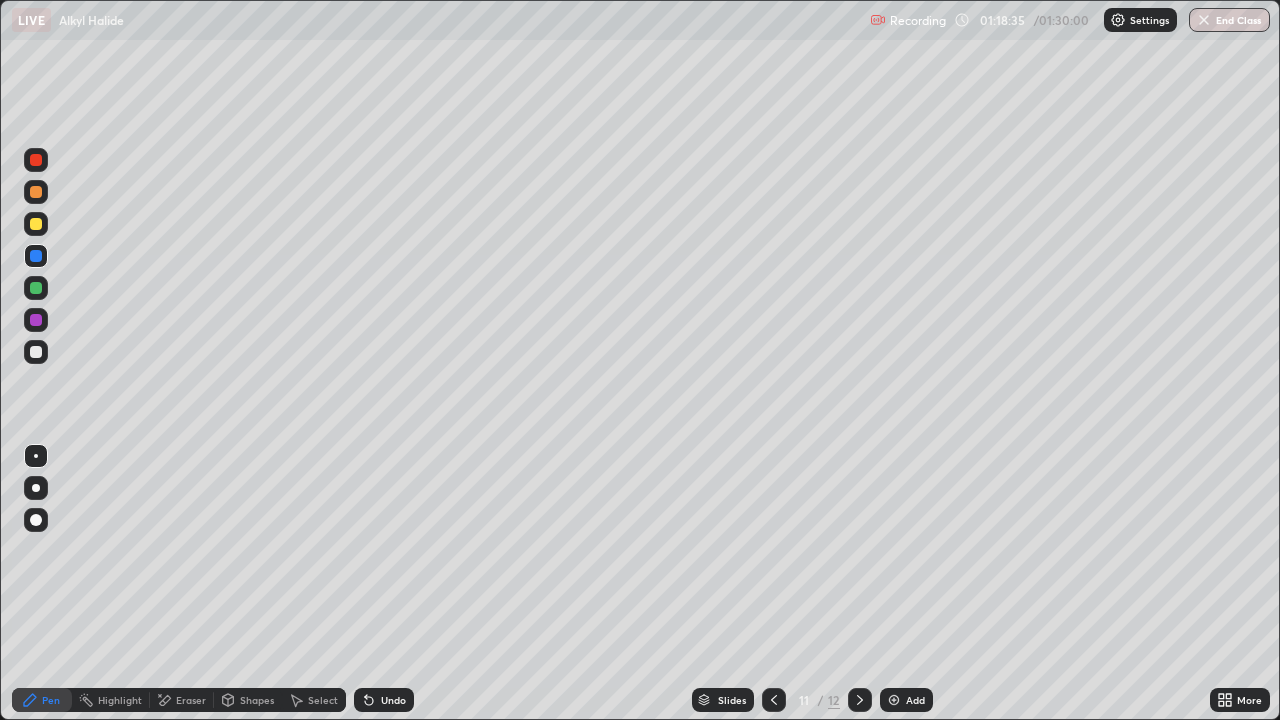 click on "Undo" at bounding box center [393, 700] 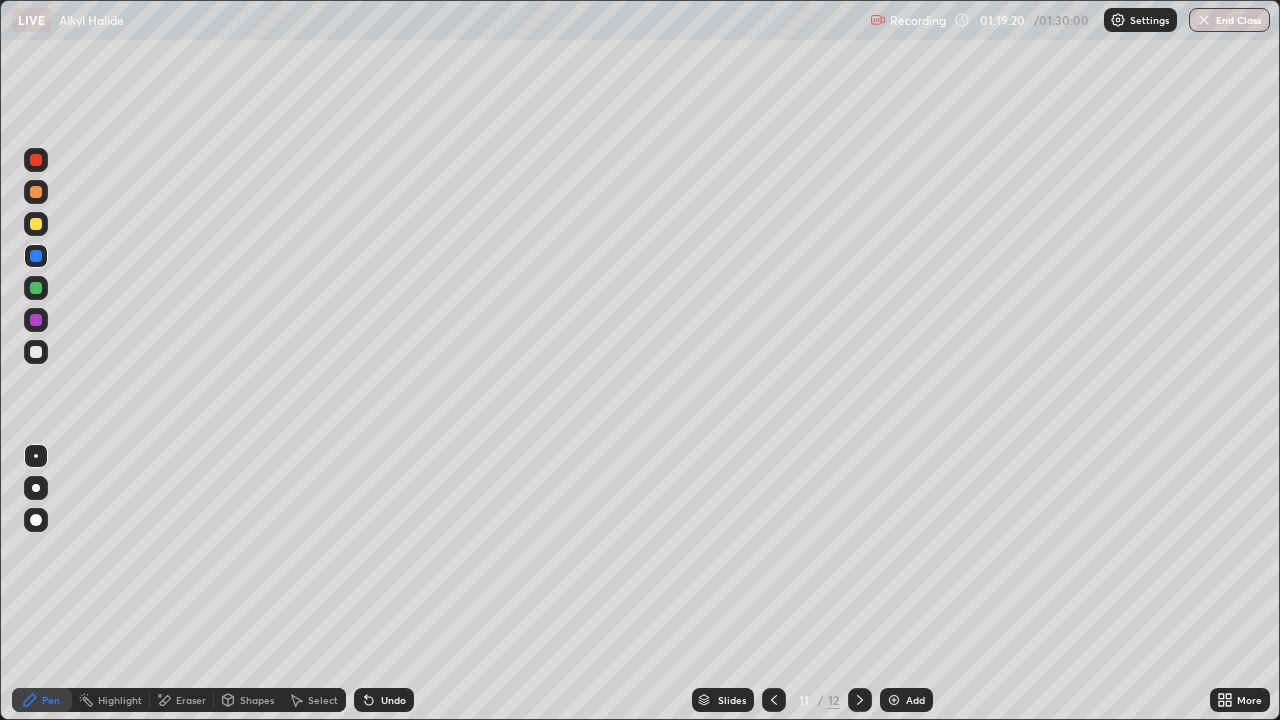 click at bounding box center (36, 352) 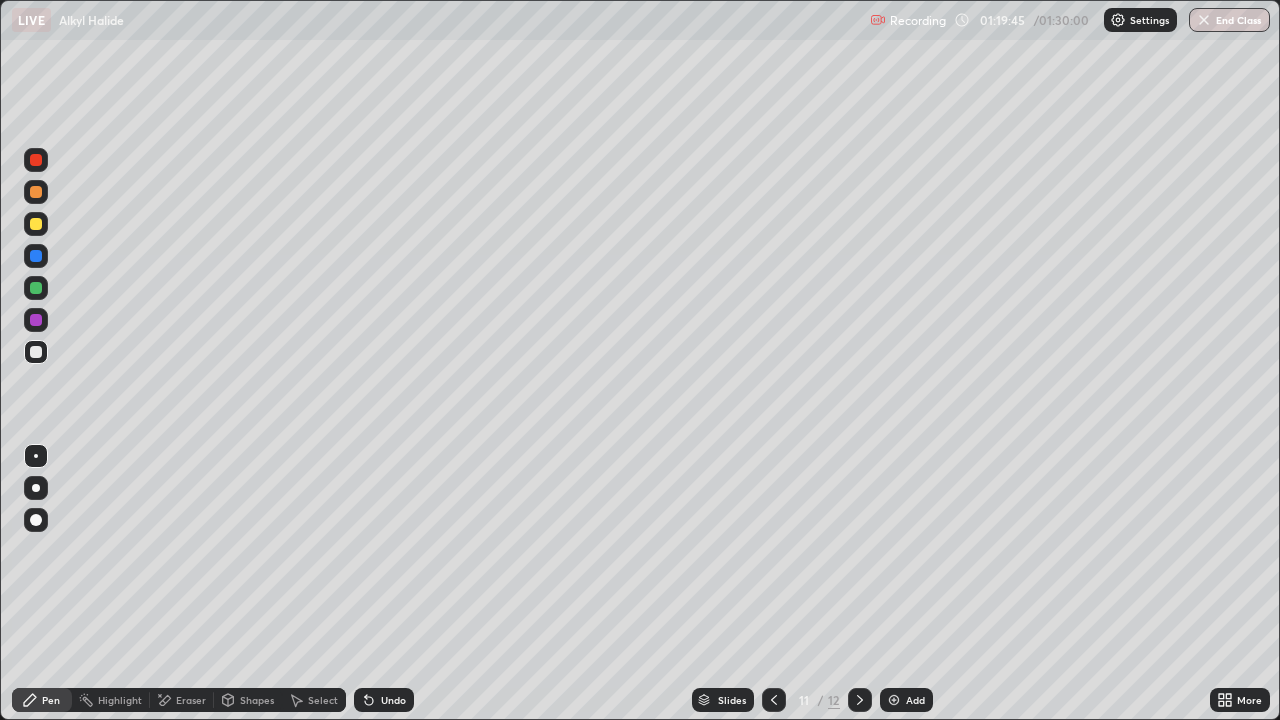 click on "Undo" at bounding box center (393, 700) 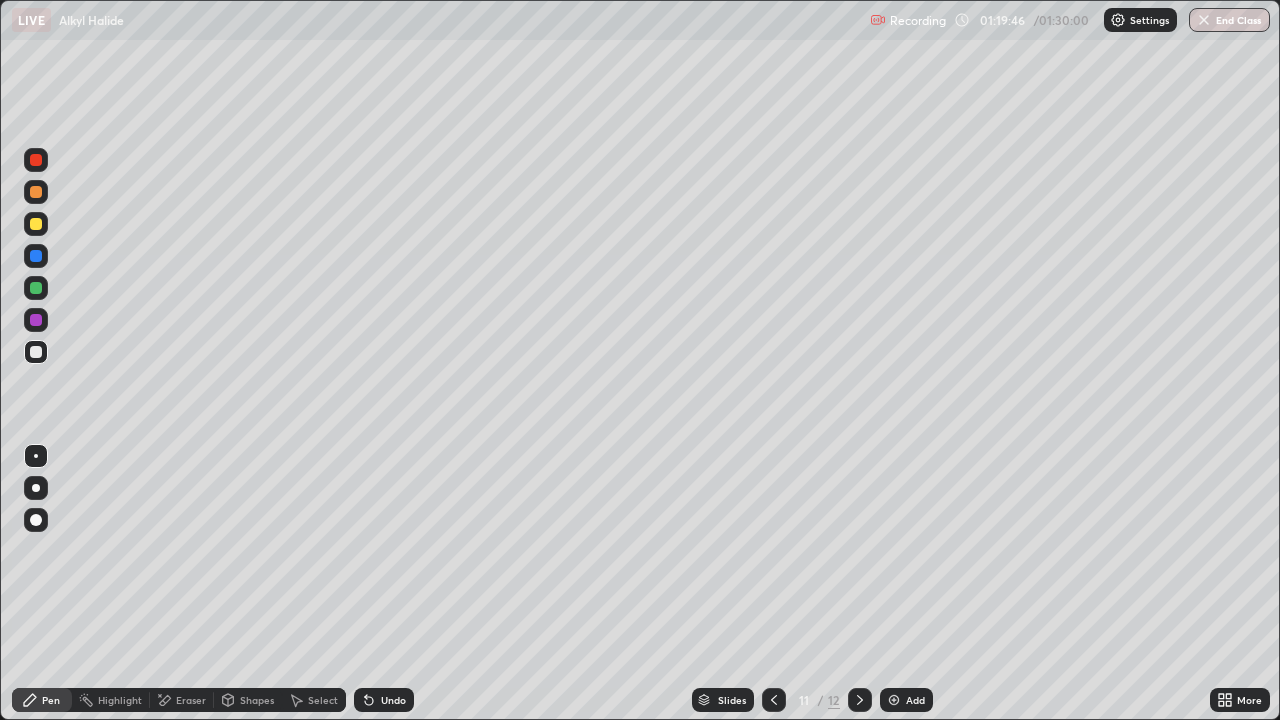 click on "Undo" at bounding box center (393, 700) 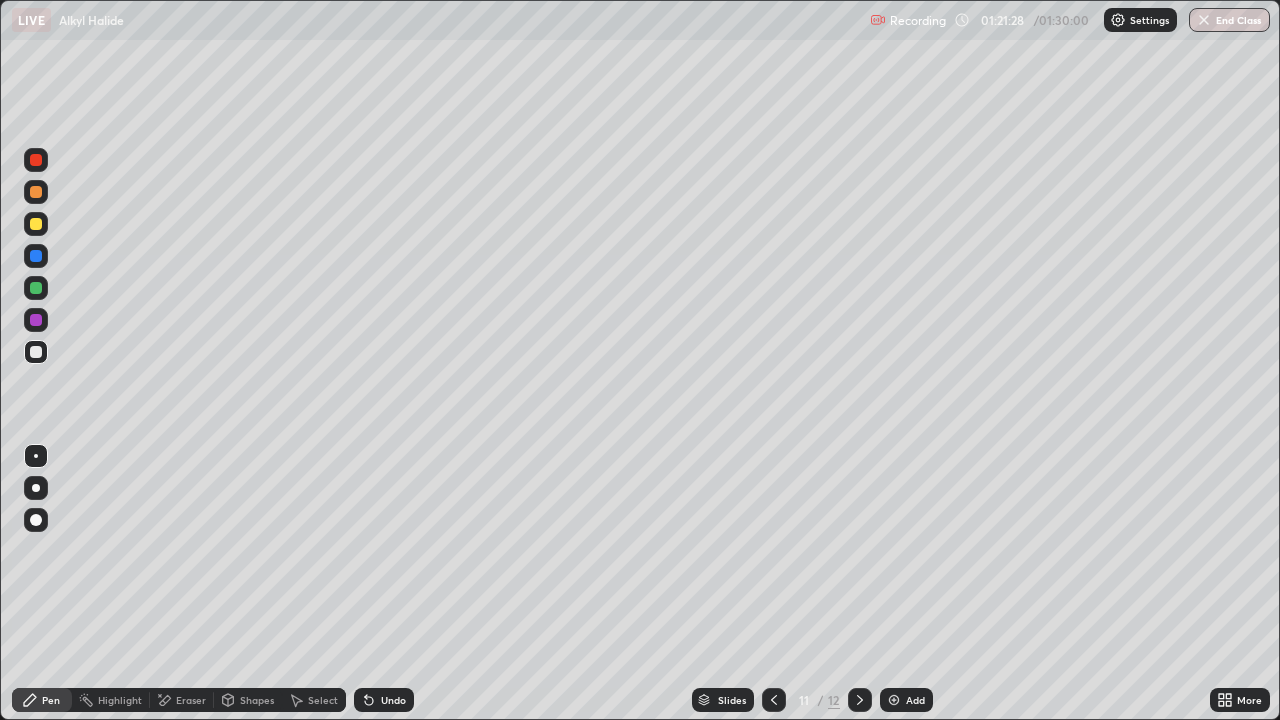 click on "End Class" at bounding box center [1229, 20] 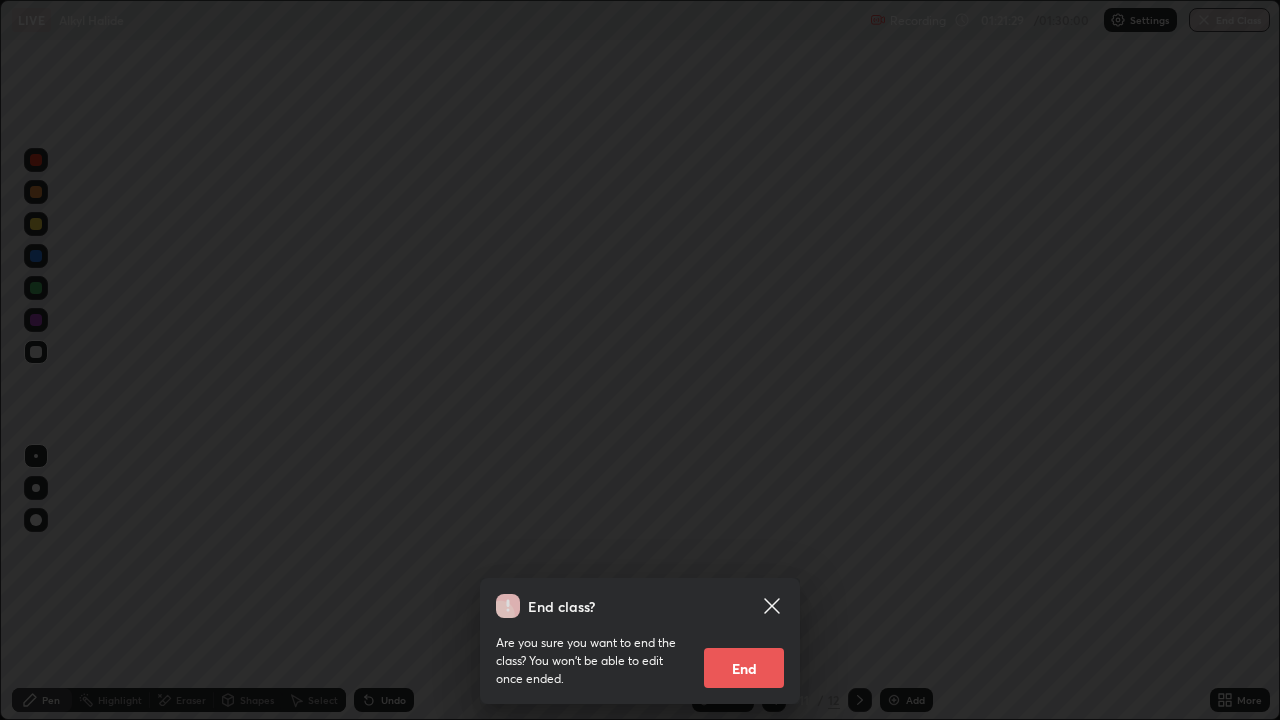 click on "End" at bounding box center (744, 668) 